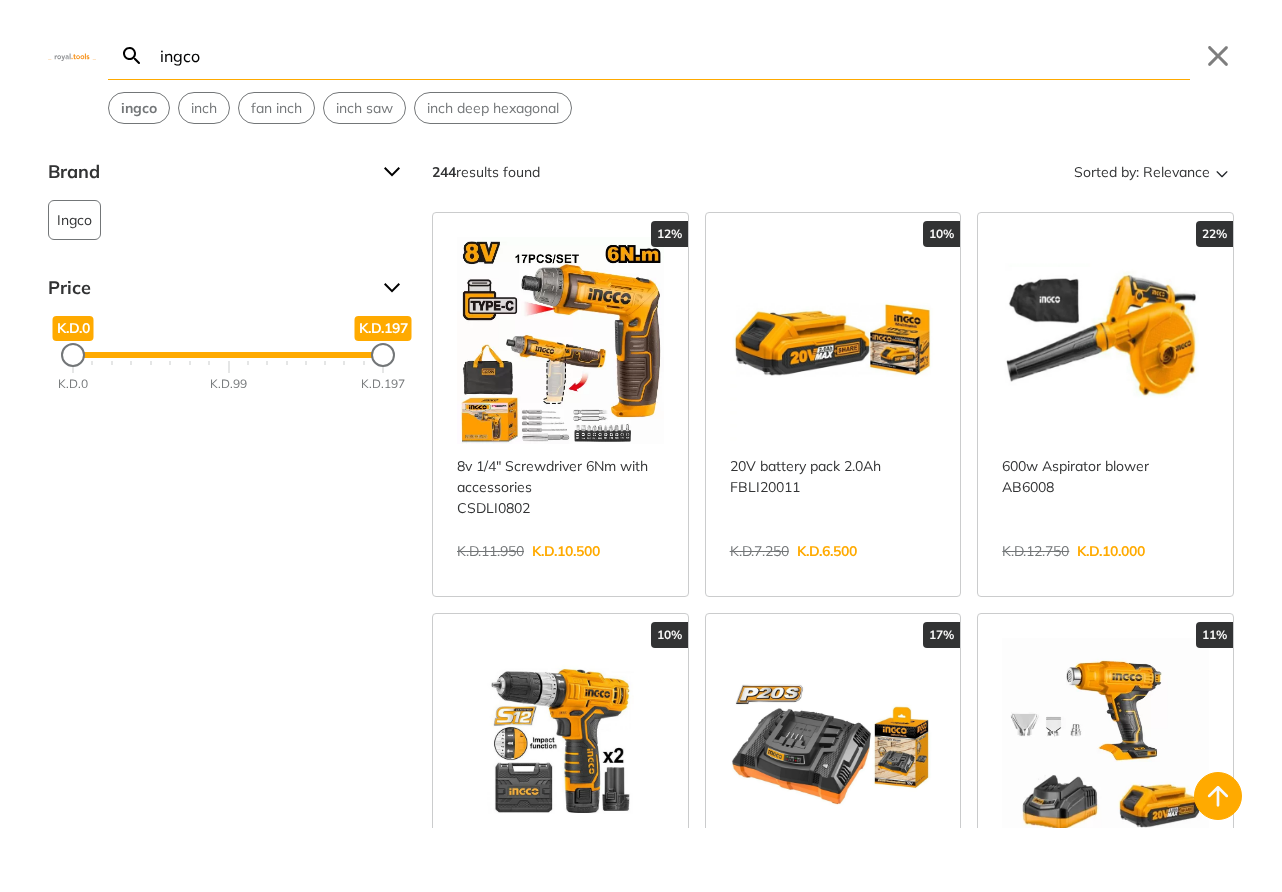 scroll, scrollTop: 0, scrollLeft: 0, axis: both 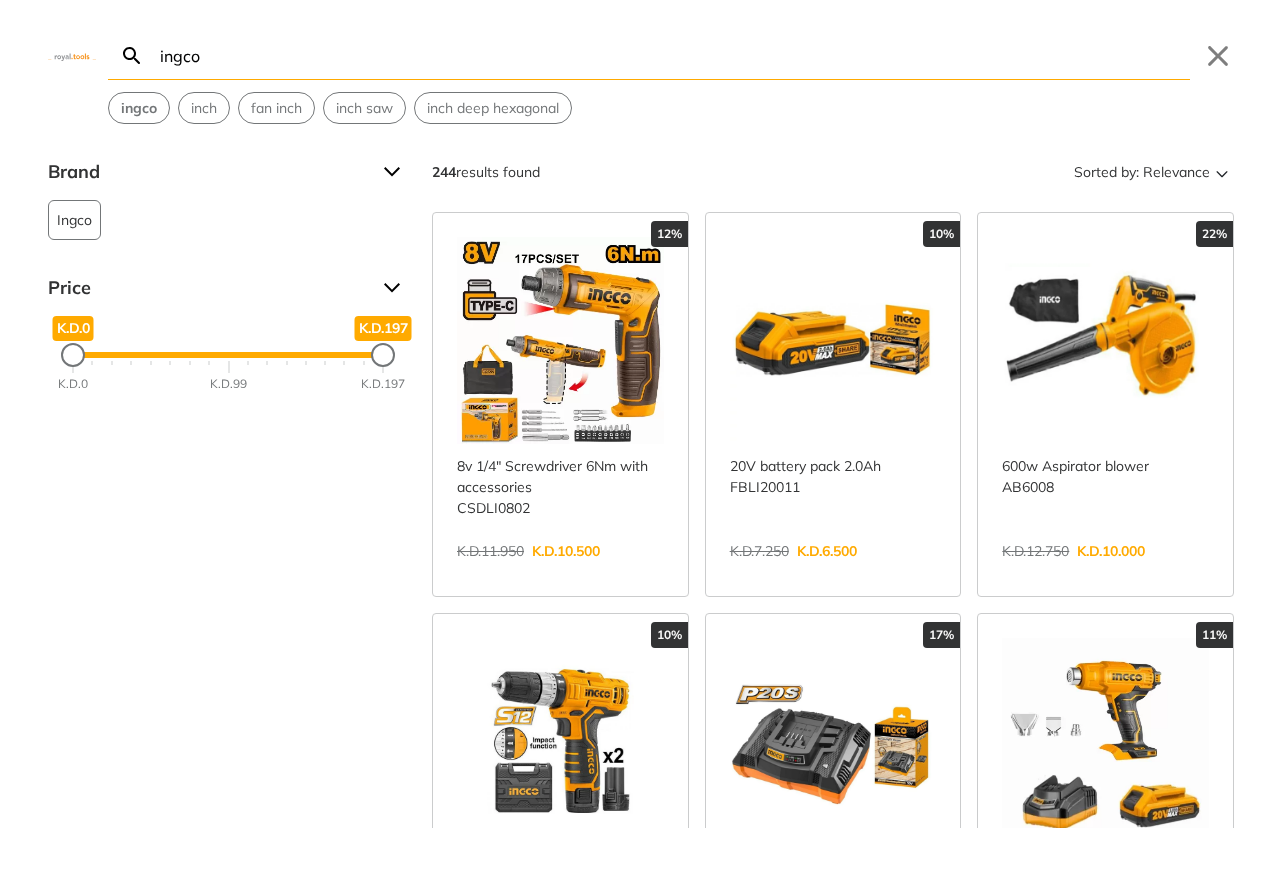 click on "ingco" at bounding box center (673, 55) 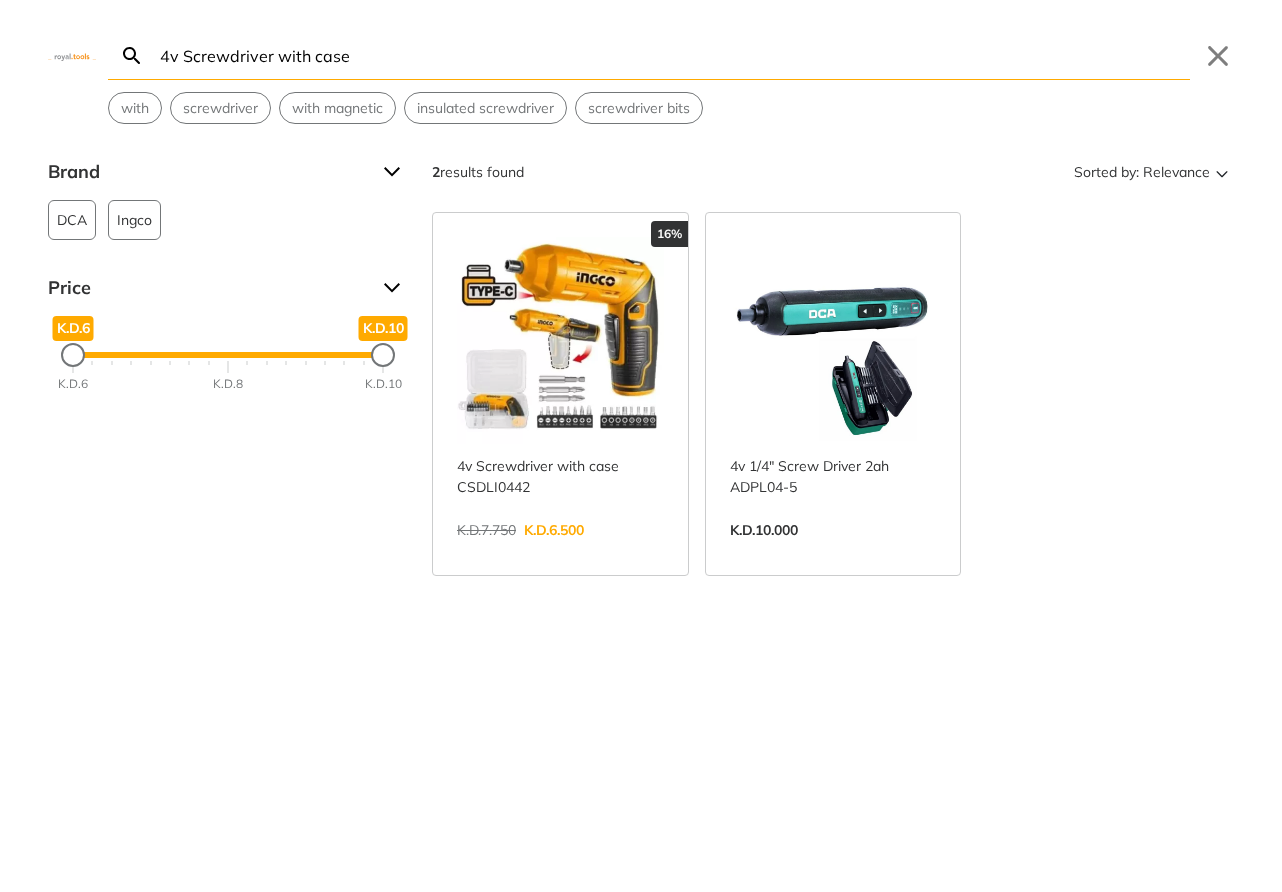 type on "4v Screwdriver with case" 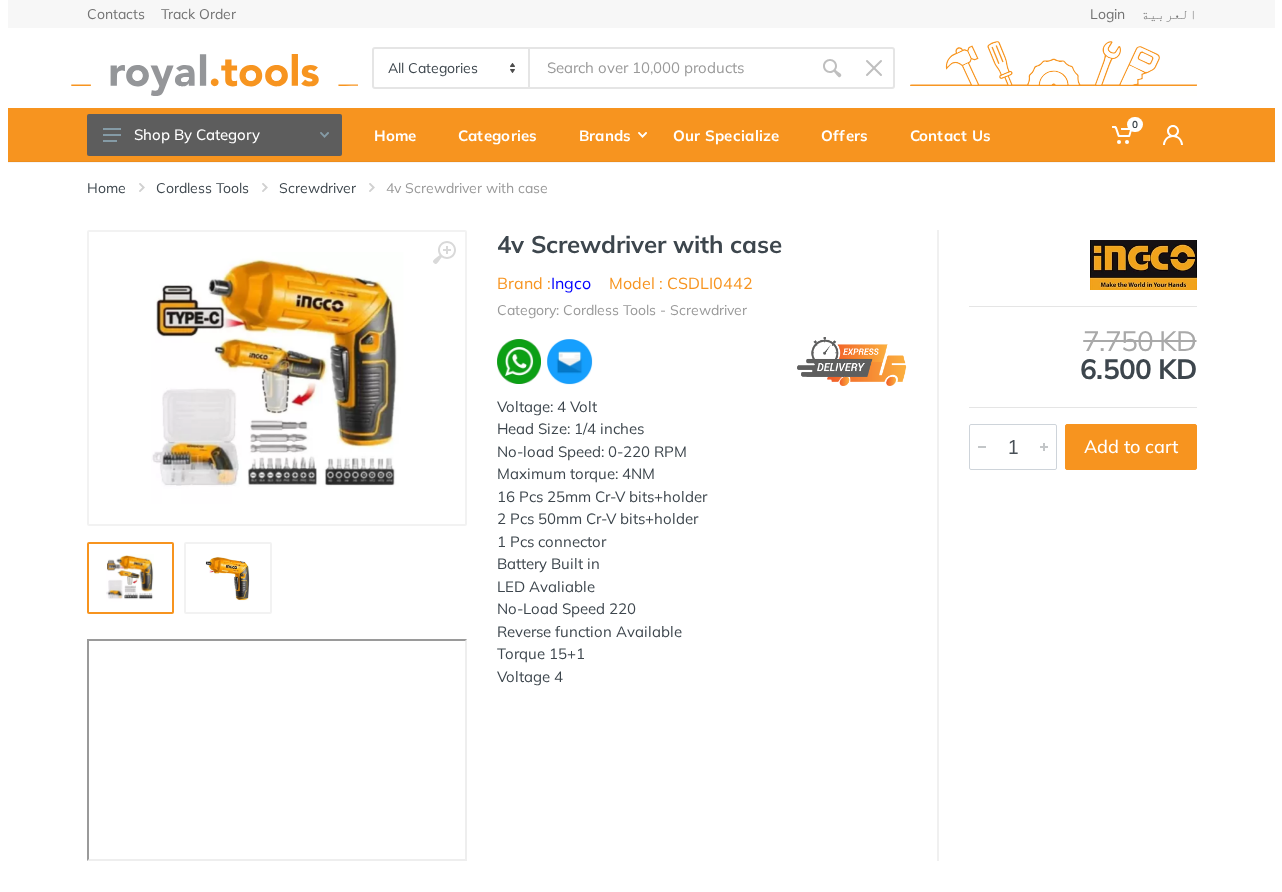 scroll, scrollTop: 0, scrollLeft: 0, axis: both 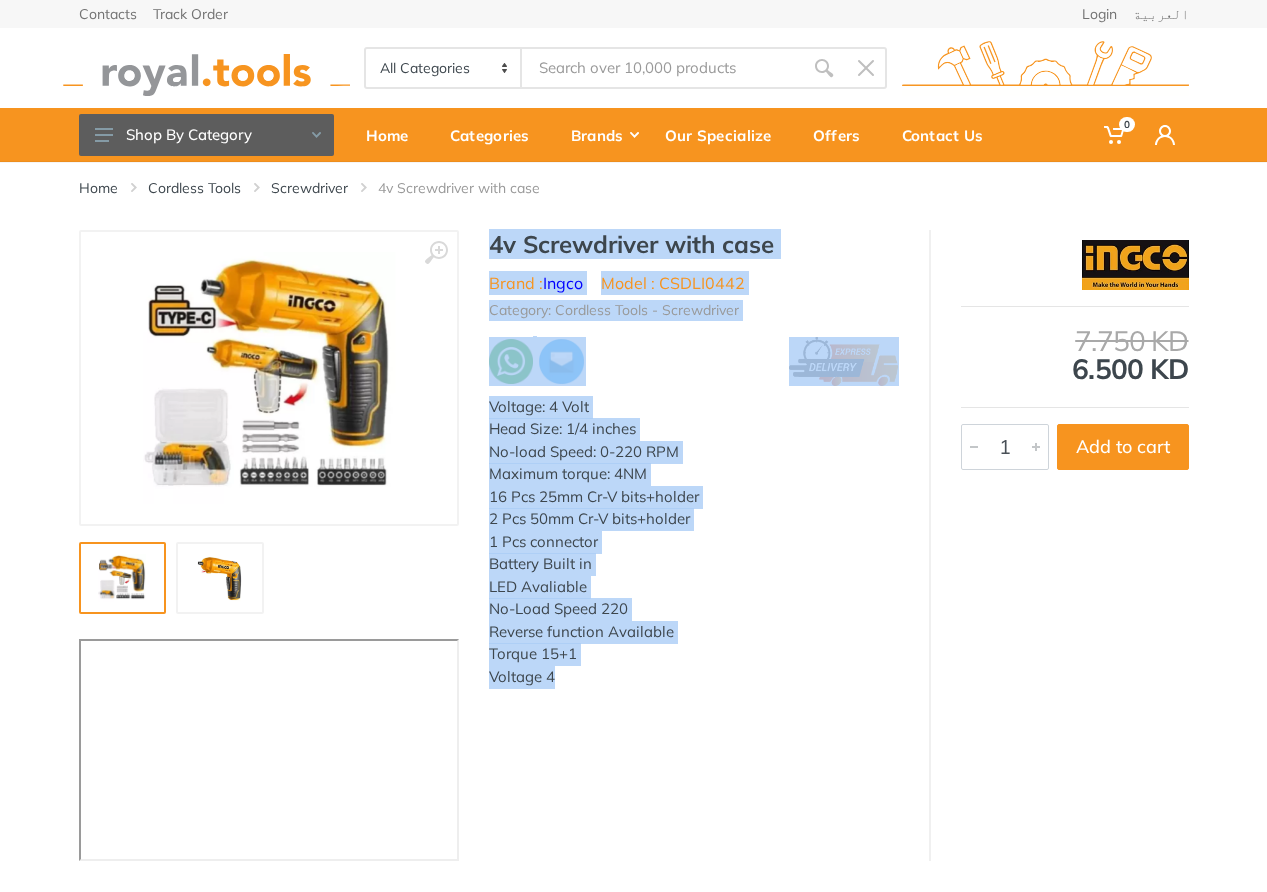 drag, startPoint x: 566, startPoint y: 677, endPoint x: 485, endPoint y: 247, distance: 437.56256 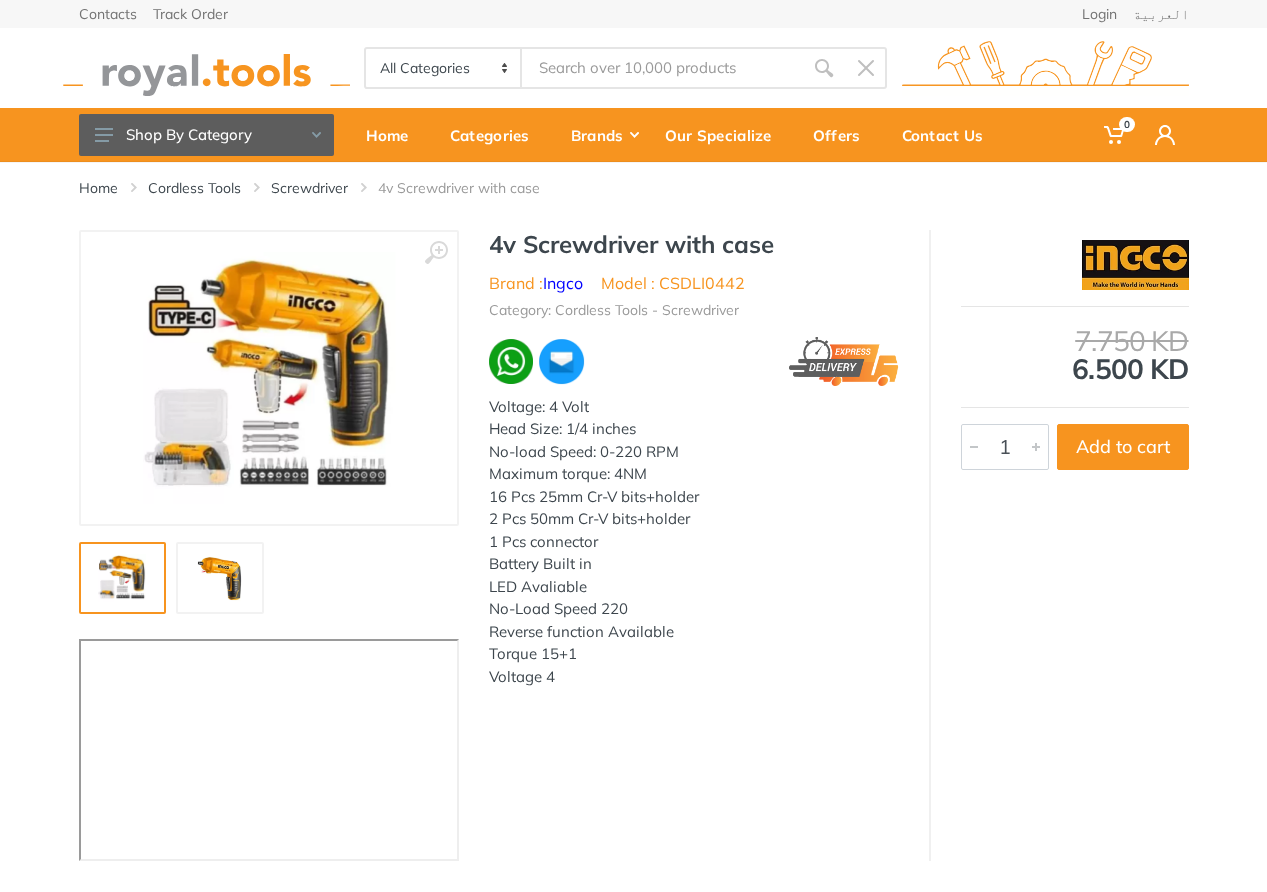 click on "All Categories
Power tools
Cordless Tools
Hand Tools
Power Tools Accessories
Sanitary ware" at bounding box center (634, 68) 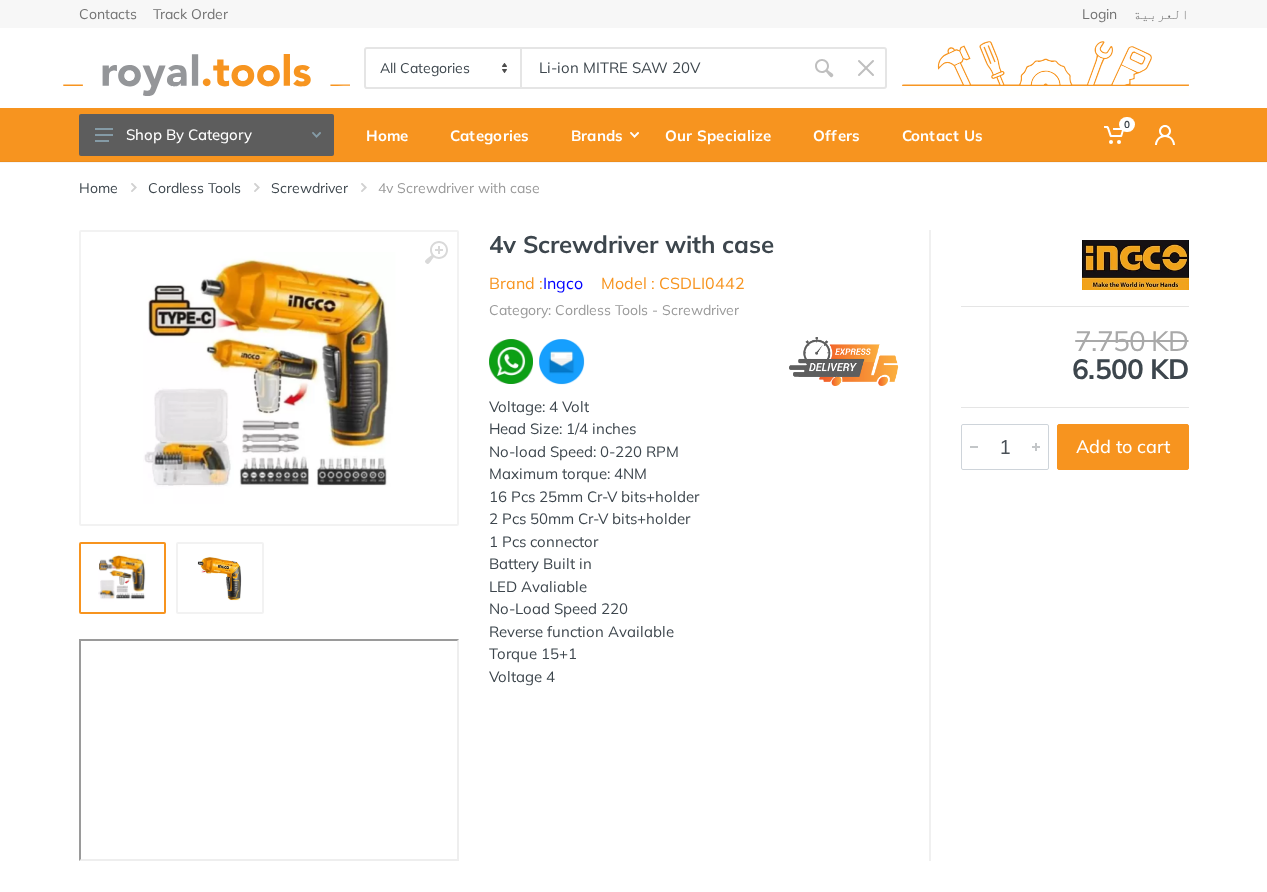 type on "Li-ion MITRE SAW 20V" 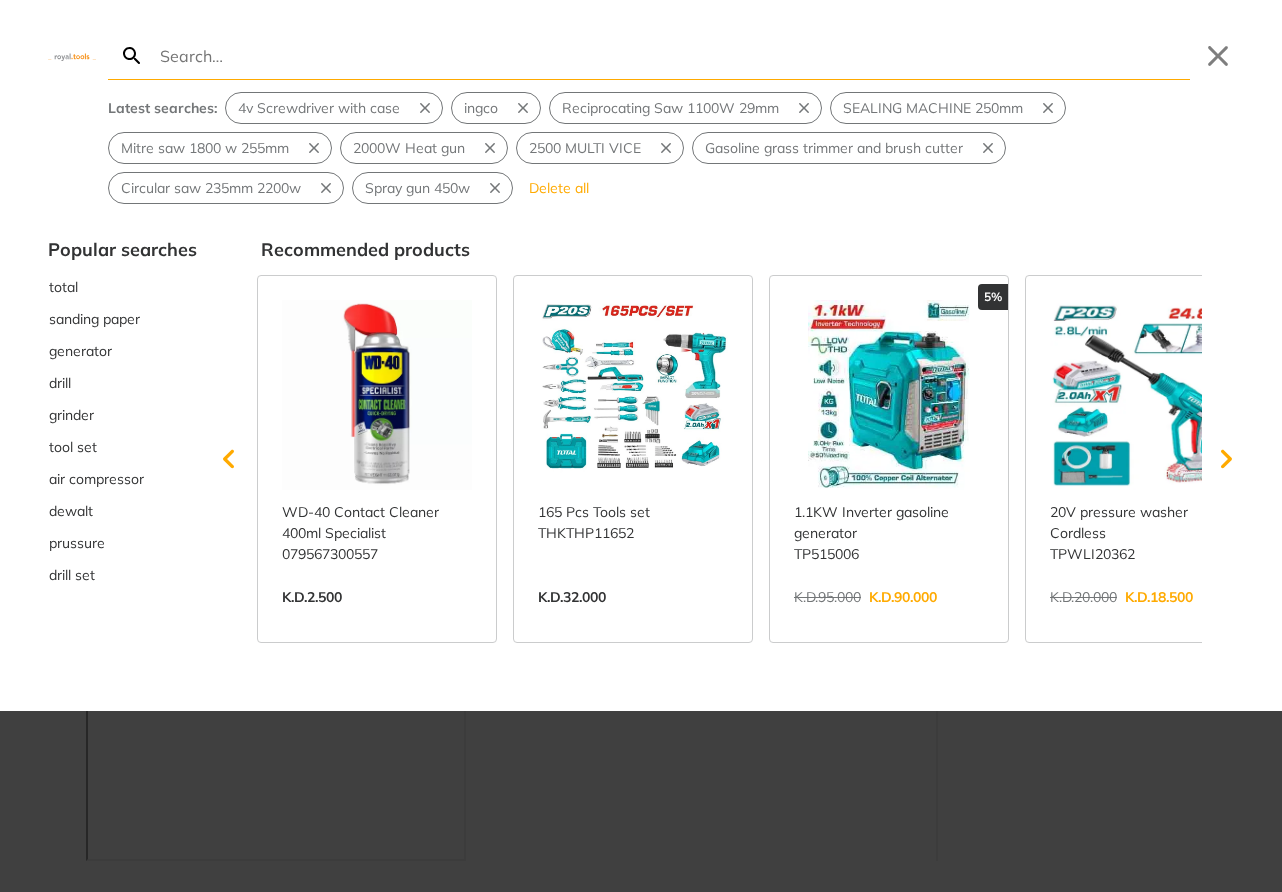type on "Li-ion MITRE SAW 20V" 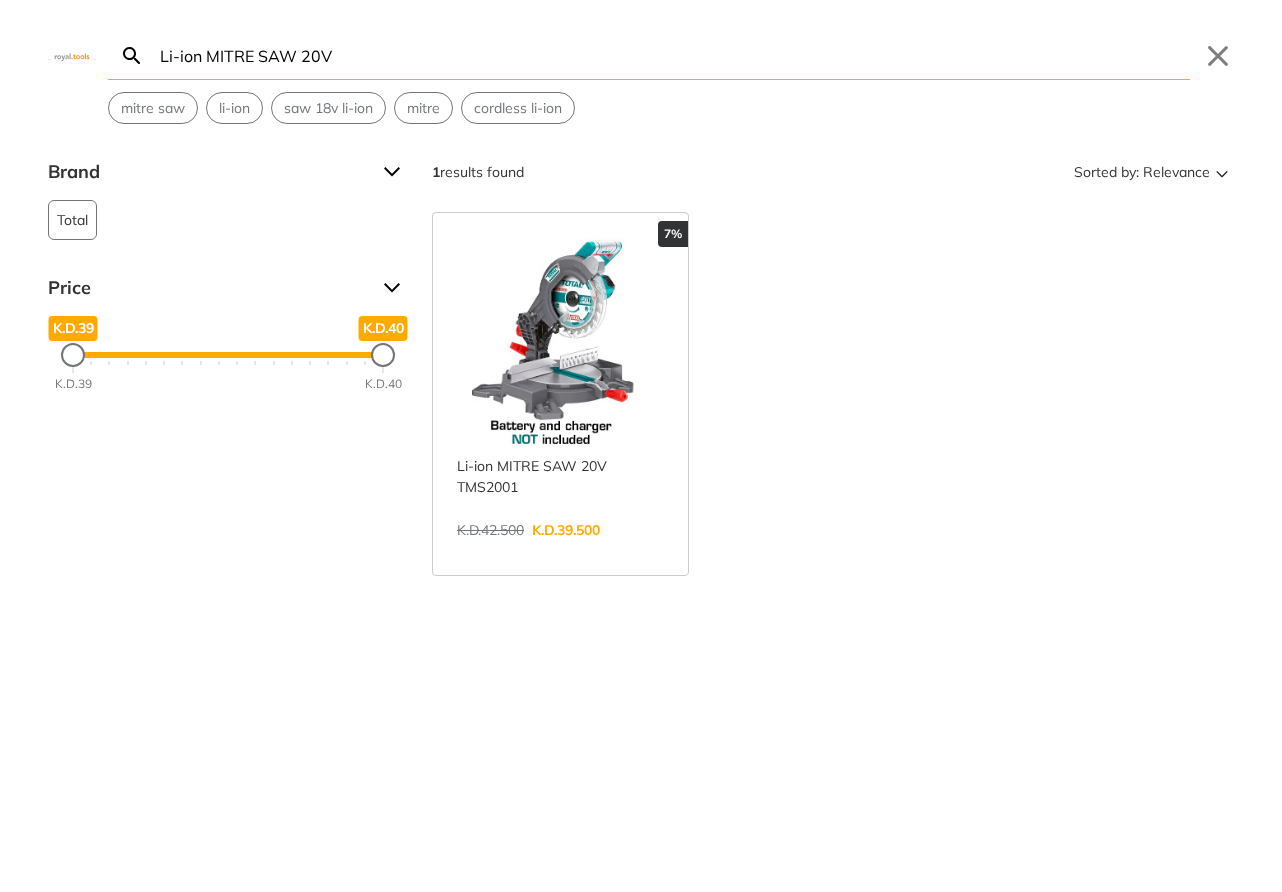 click on "View more →" at bounding box center [560, 551] 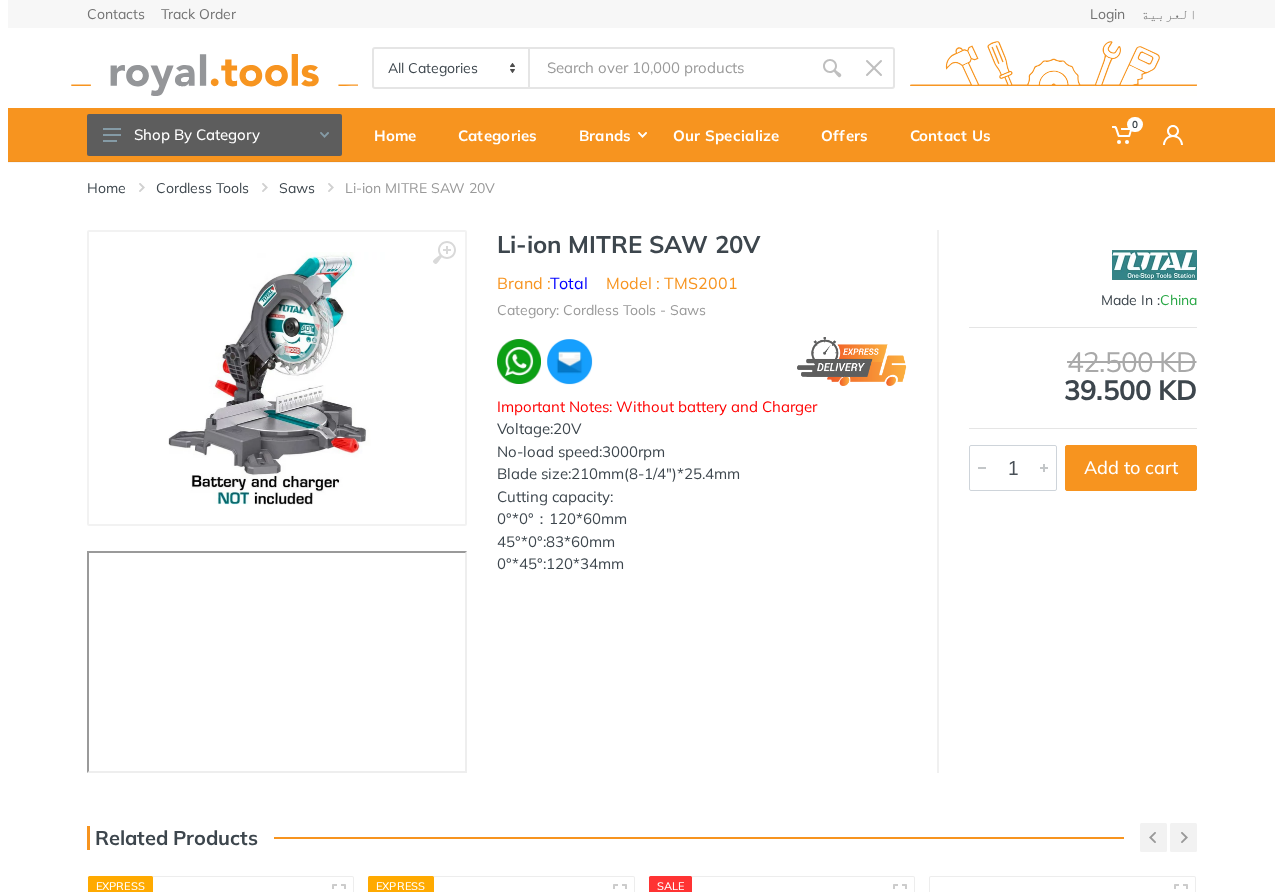 scroll, scrollTop: 0, scrollLeft: 0, axis: both 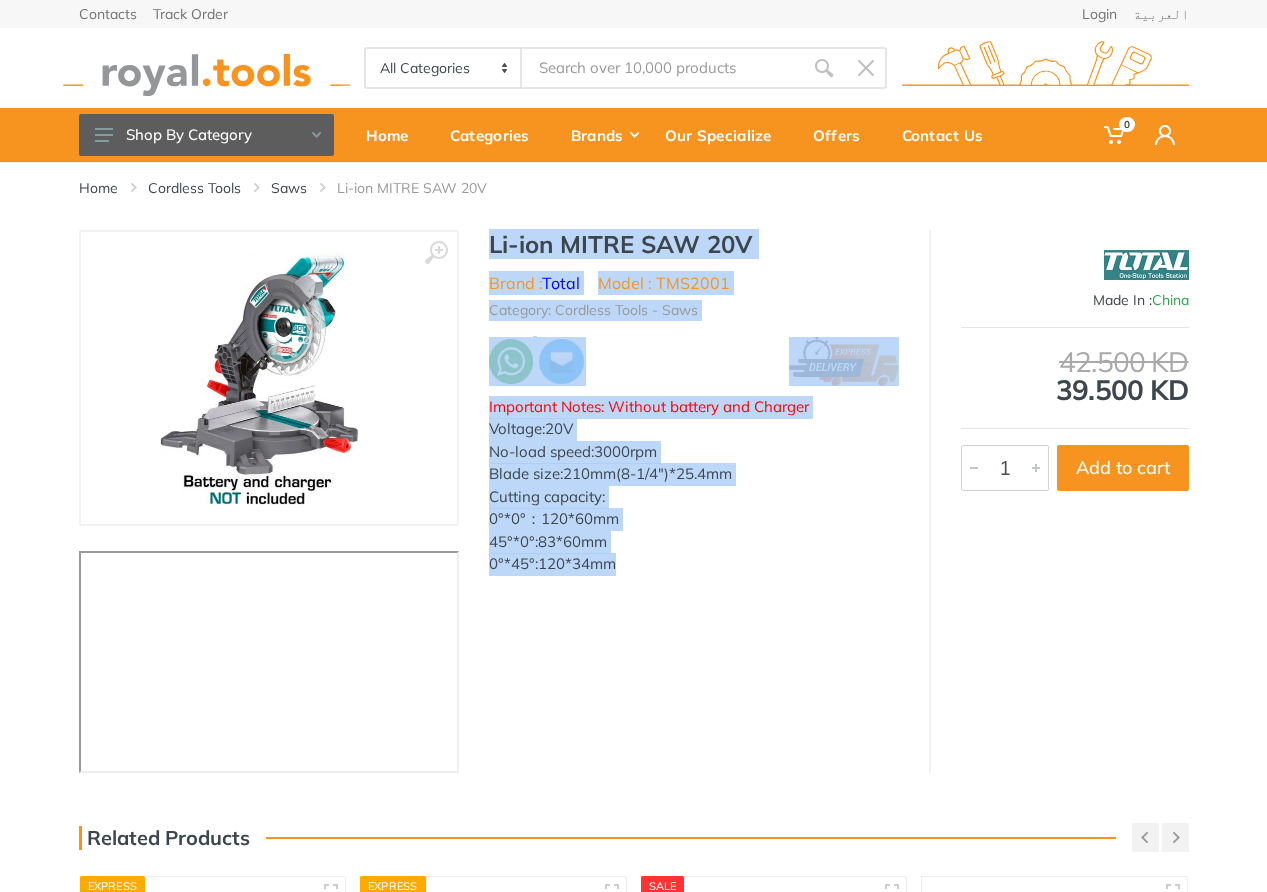 drag, startPoint x: 635, startPoint y: 572, endPoint x: 492, endPoint y: 243, distance: 358.7339 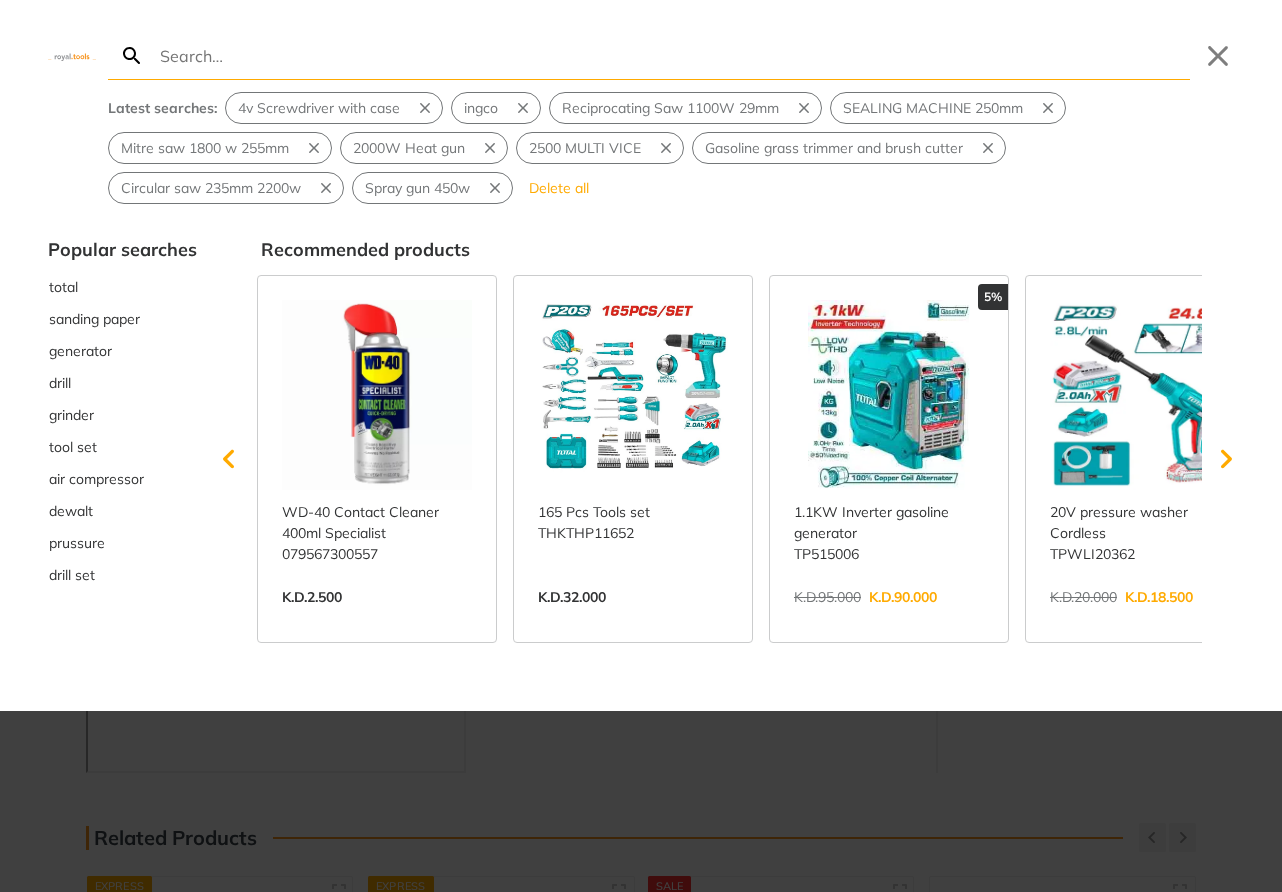 type on "Wall Chaser 3000W 130MM" 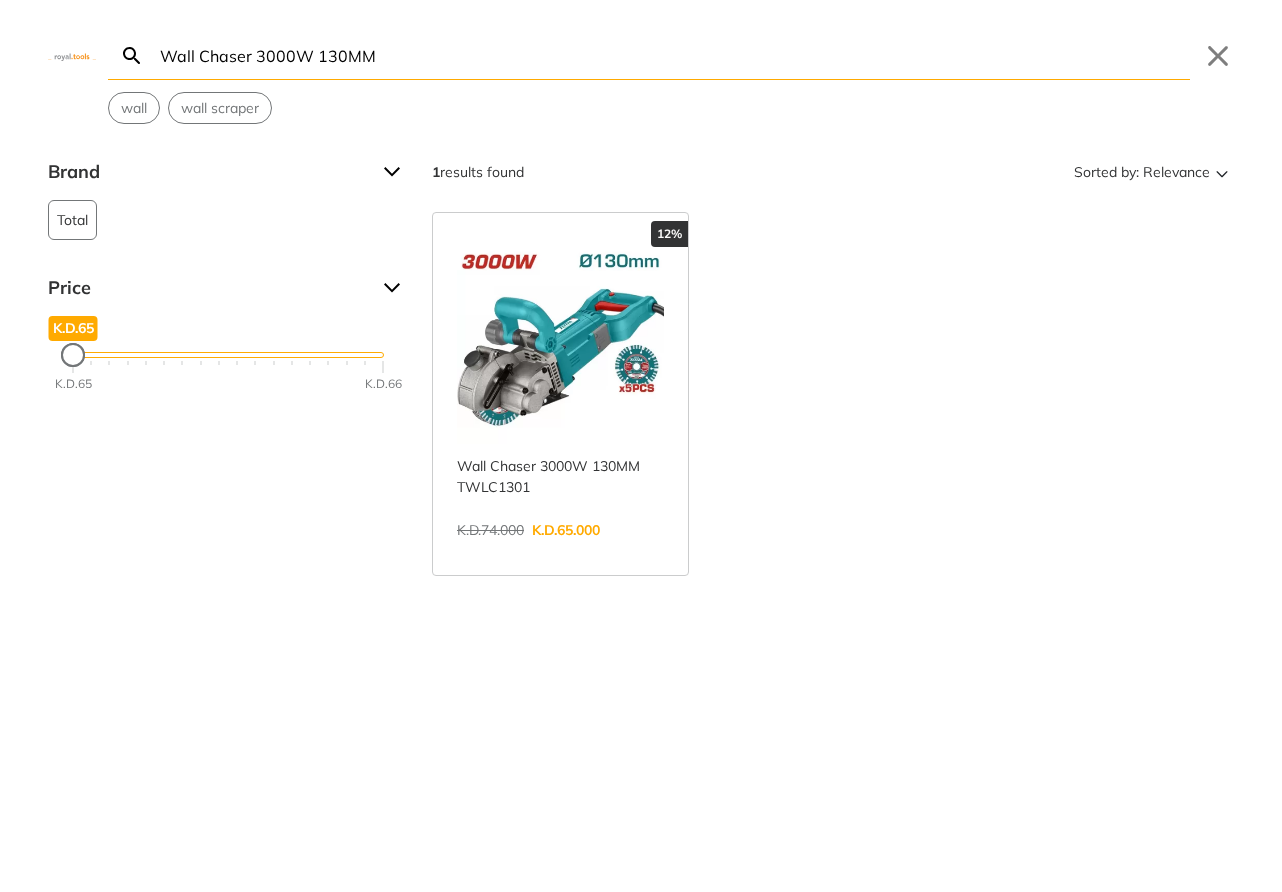 click on "View more →" at bounding box center (560, 551) 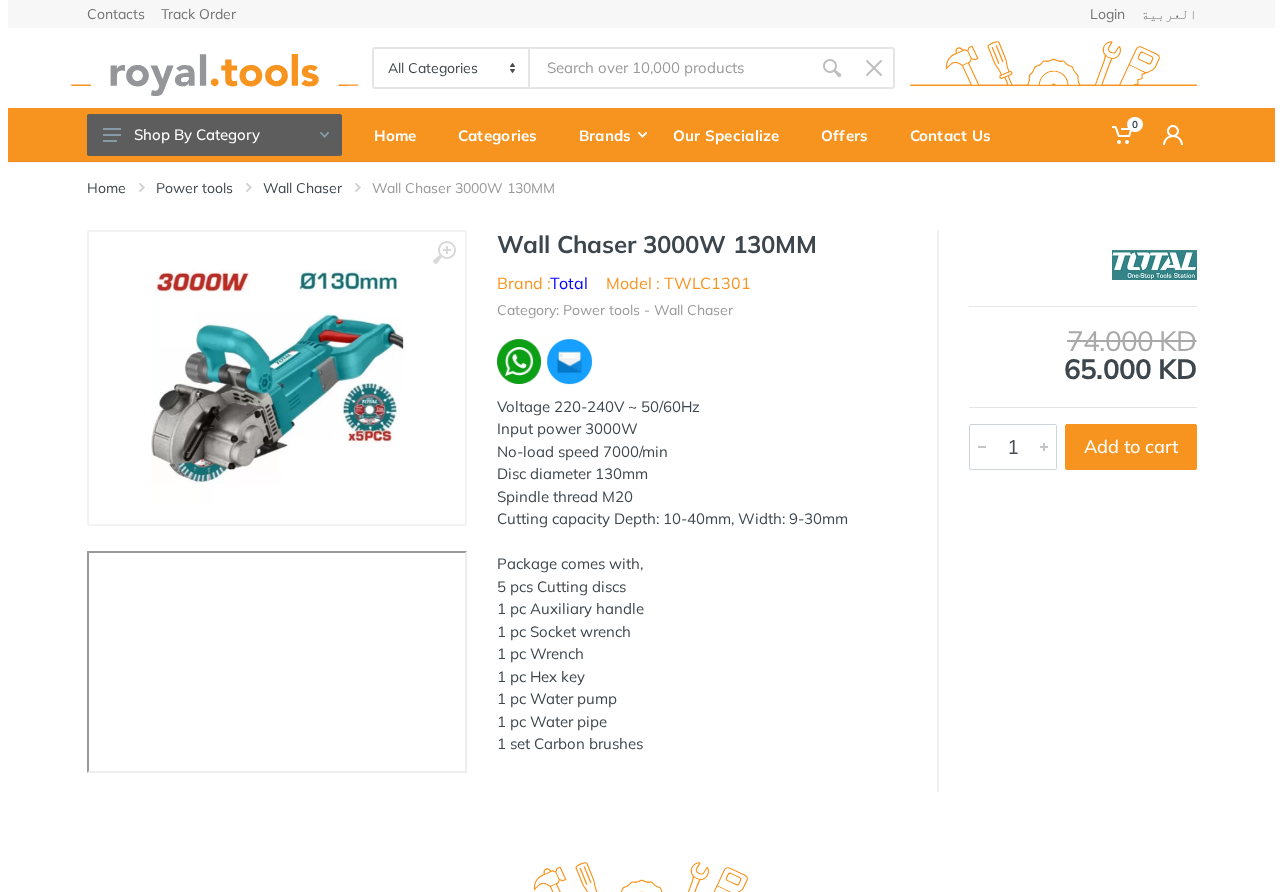 scroll, scrollTop: 0, scrollLeft: 0, axis: both 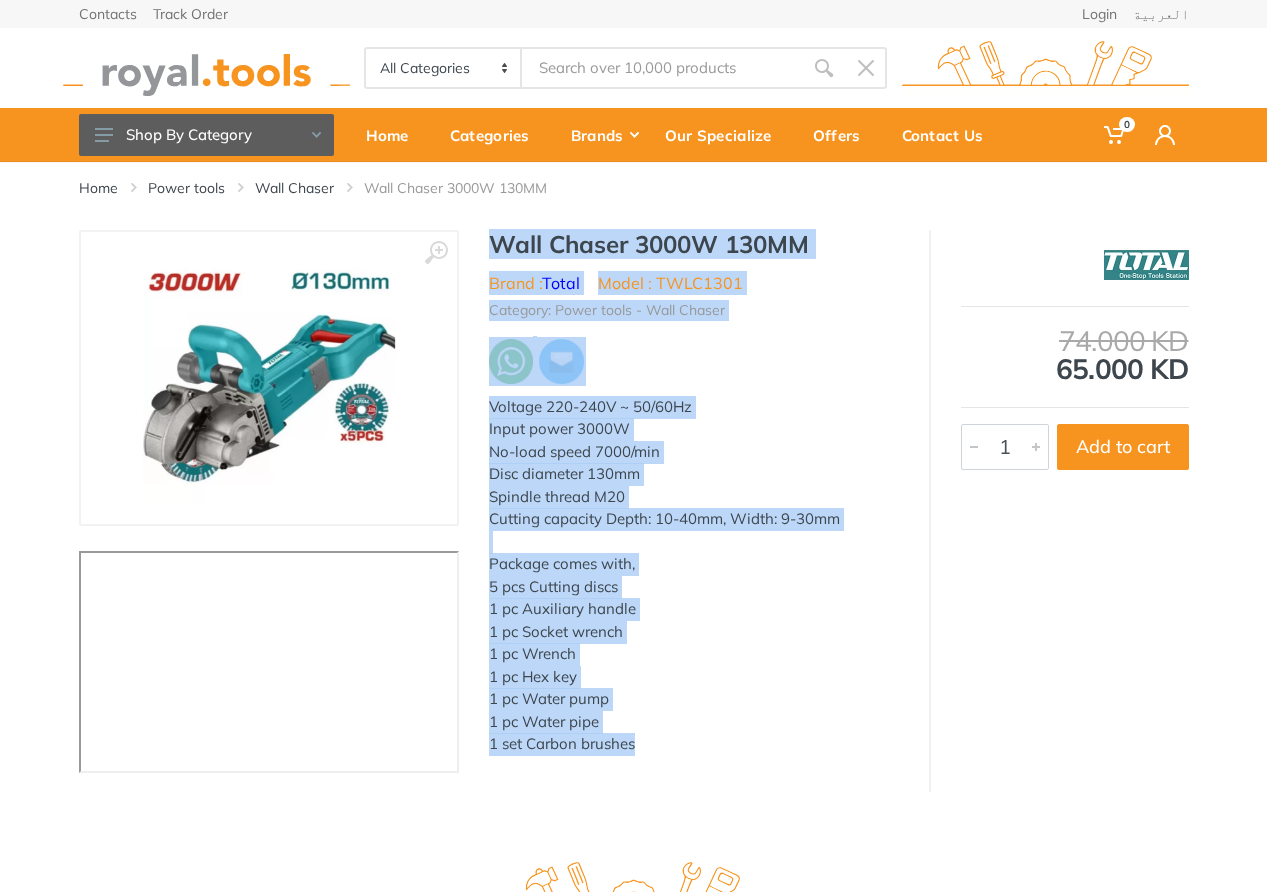 drag, startPoint x: 658, startPoint y: 736, endPoint x: 484, endPoint y: 252, distance: 514.3267 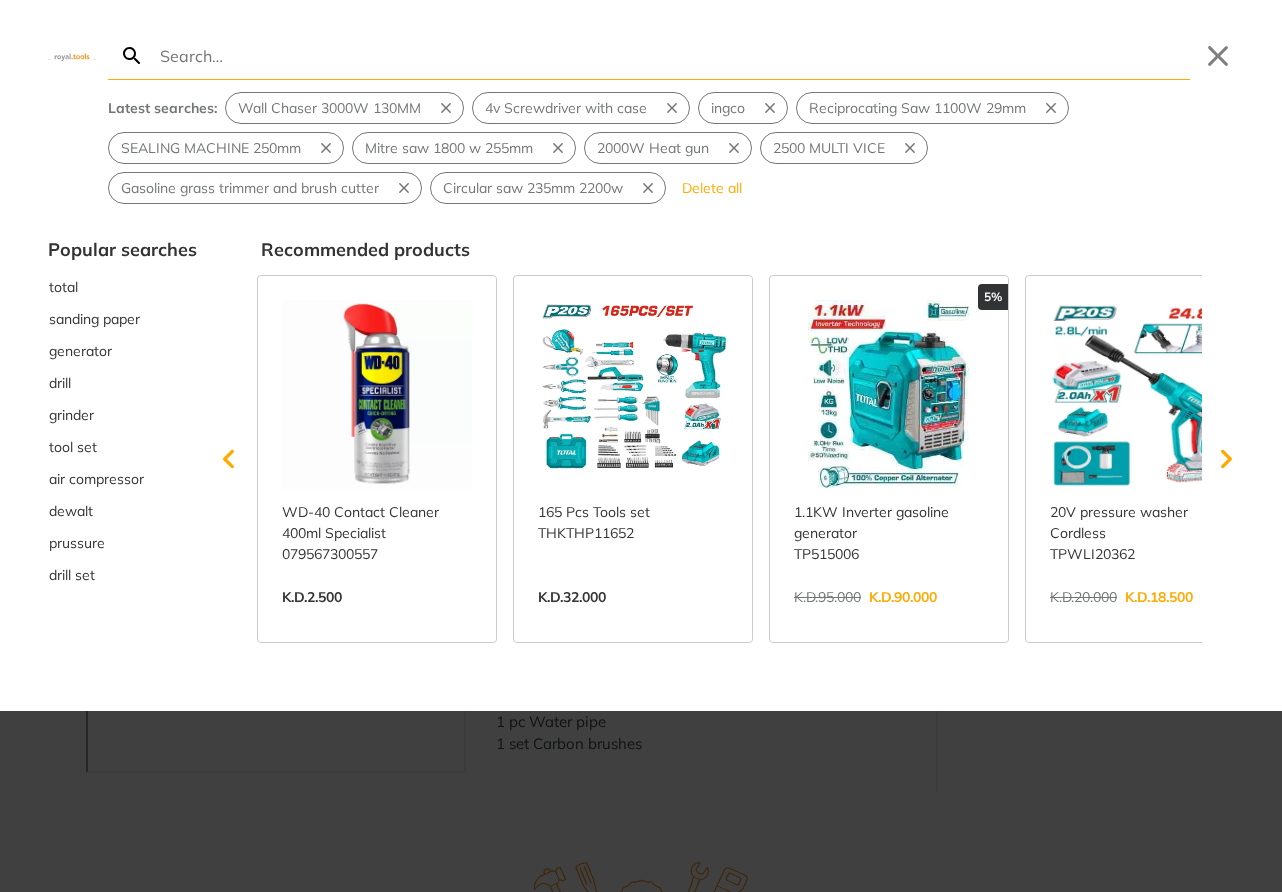 type on "20V Cordless hedge trimmer 450mm" 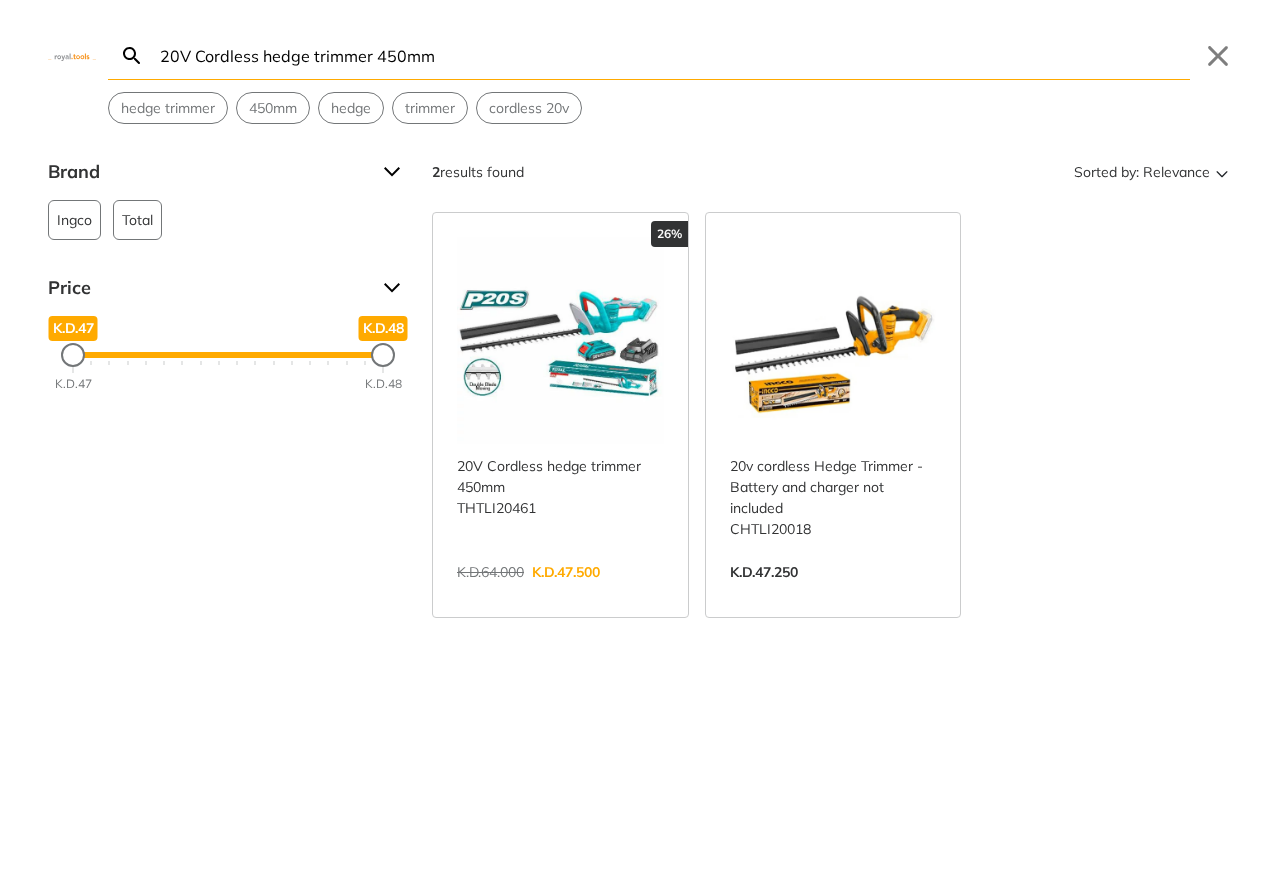 click on "View more →" at bounding box center [560, 593] 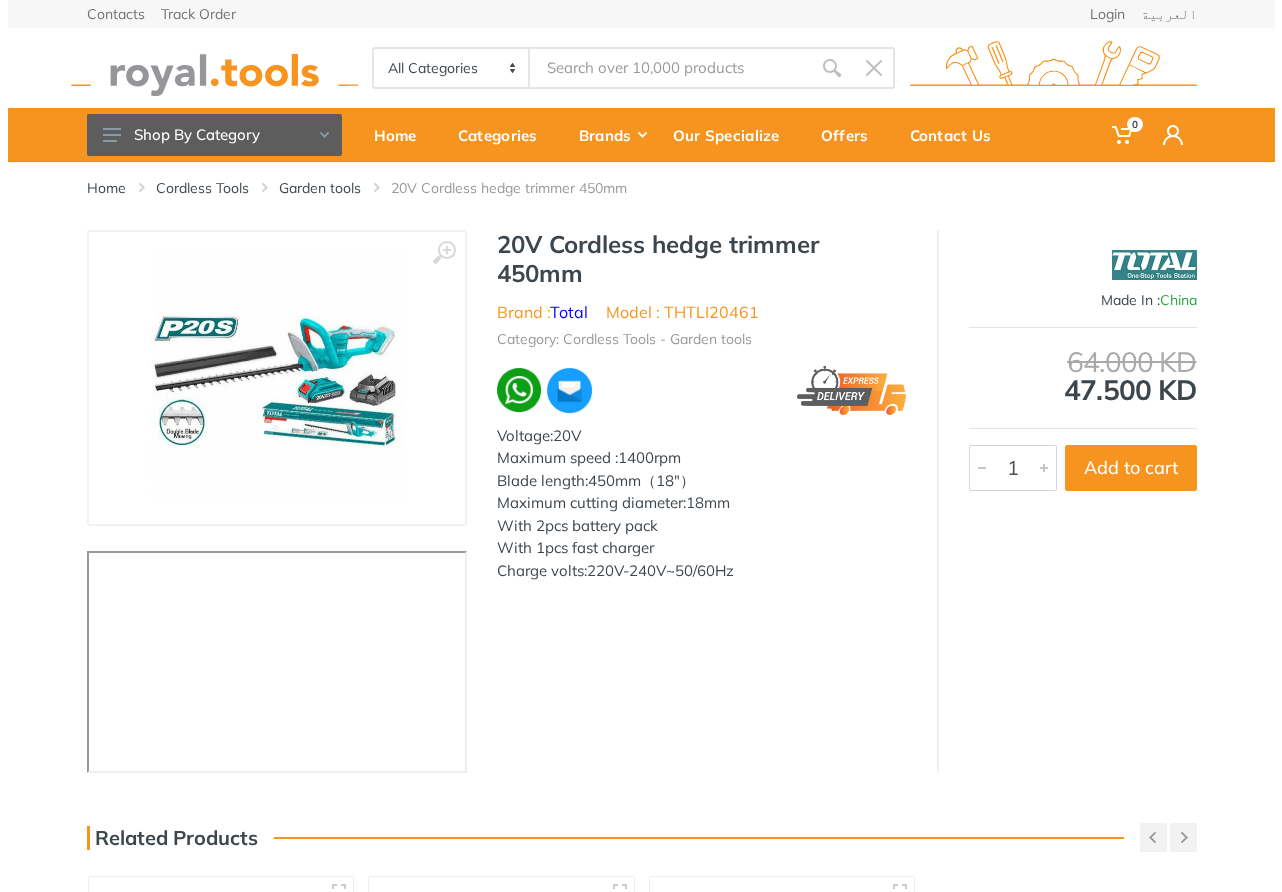 scroll, scrollTop: 0, scrollLeft: 0, axis: both 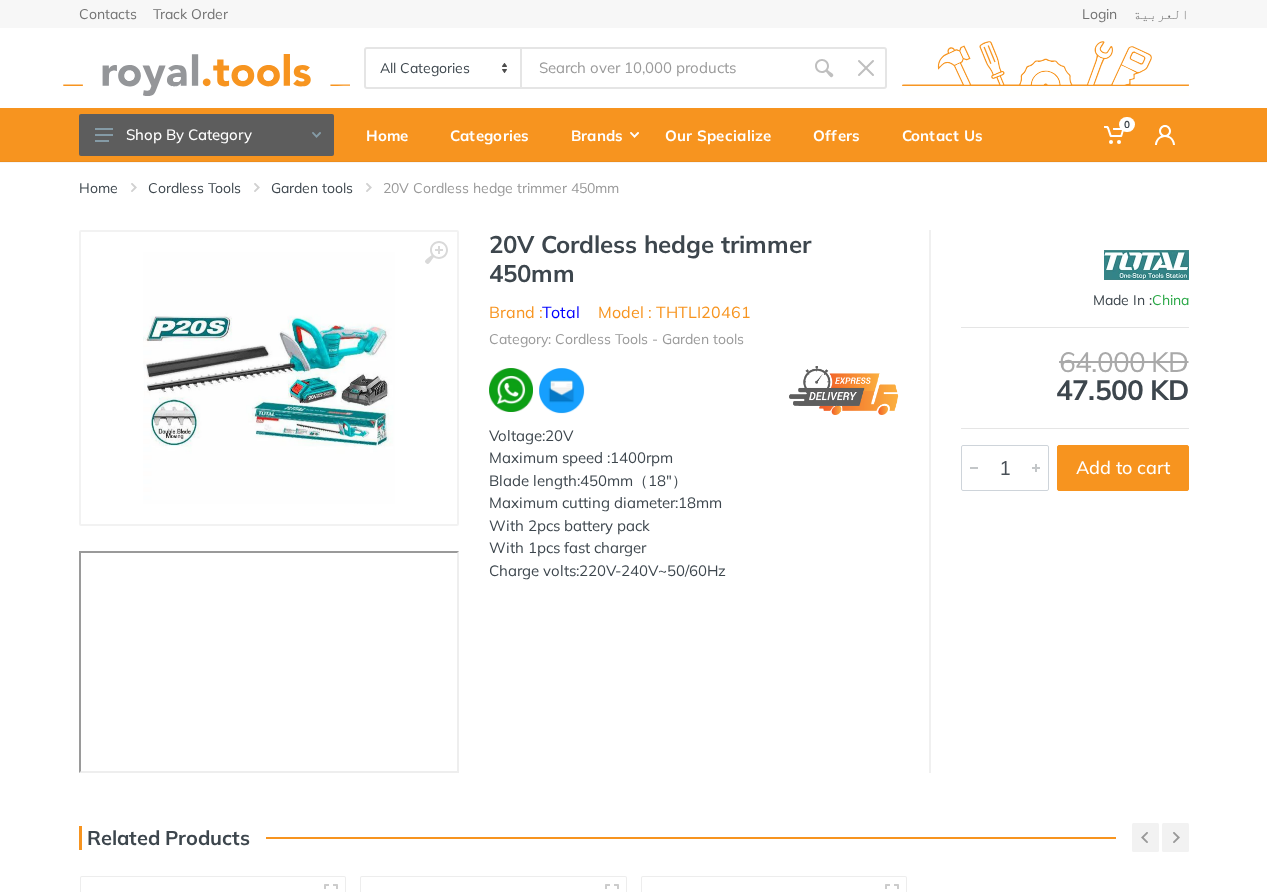drag, startPoint x: 736, startPoint y: 574, endPoint x: 488, endPoint y: 239, distance: 416.8081 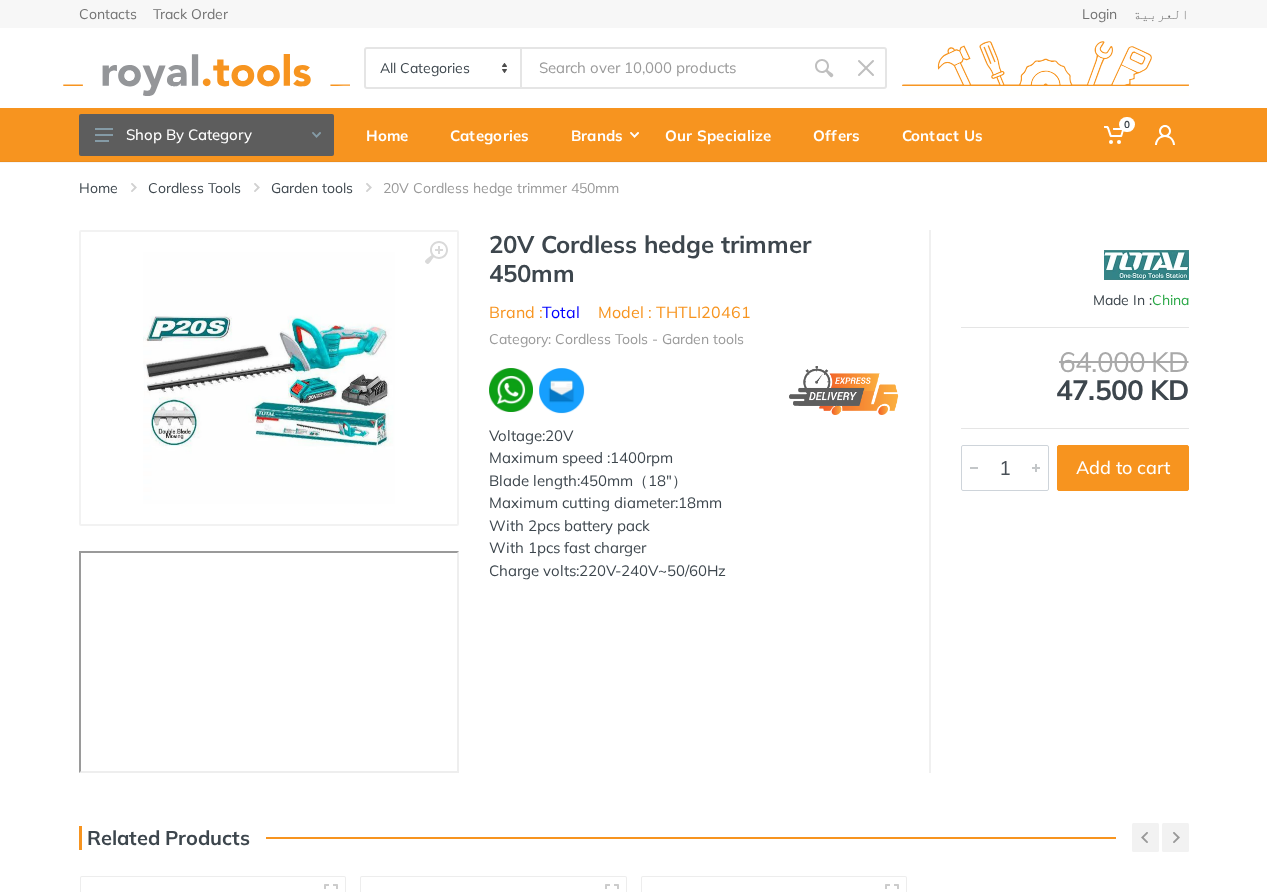 copy on "20V Cordless hedge trimmer 450mm
Brand :  Total
Model : THTLI20461
Category: Cordless Tools - Garden tools
Voltage:20V Maximum speed :1400rpm Blade length:450mm（18"） Maximum cutting diameter:18mm With 2pcs battery pack With 1pcs fast charger Charge volts:220V-240V~50/60Hz" 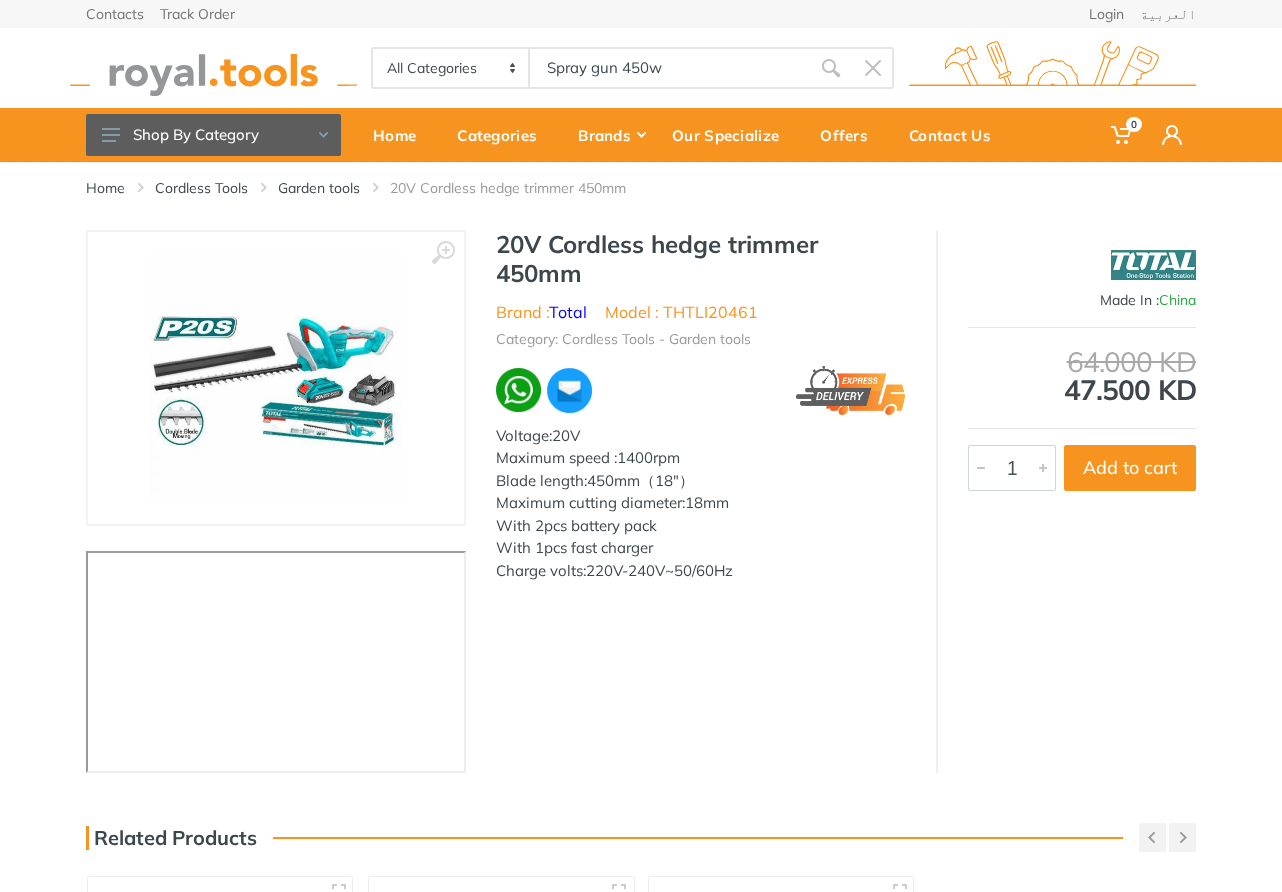 type on "Spray gun 450w" 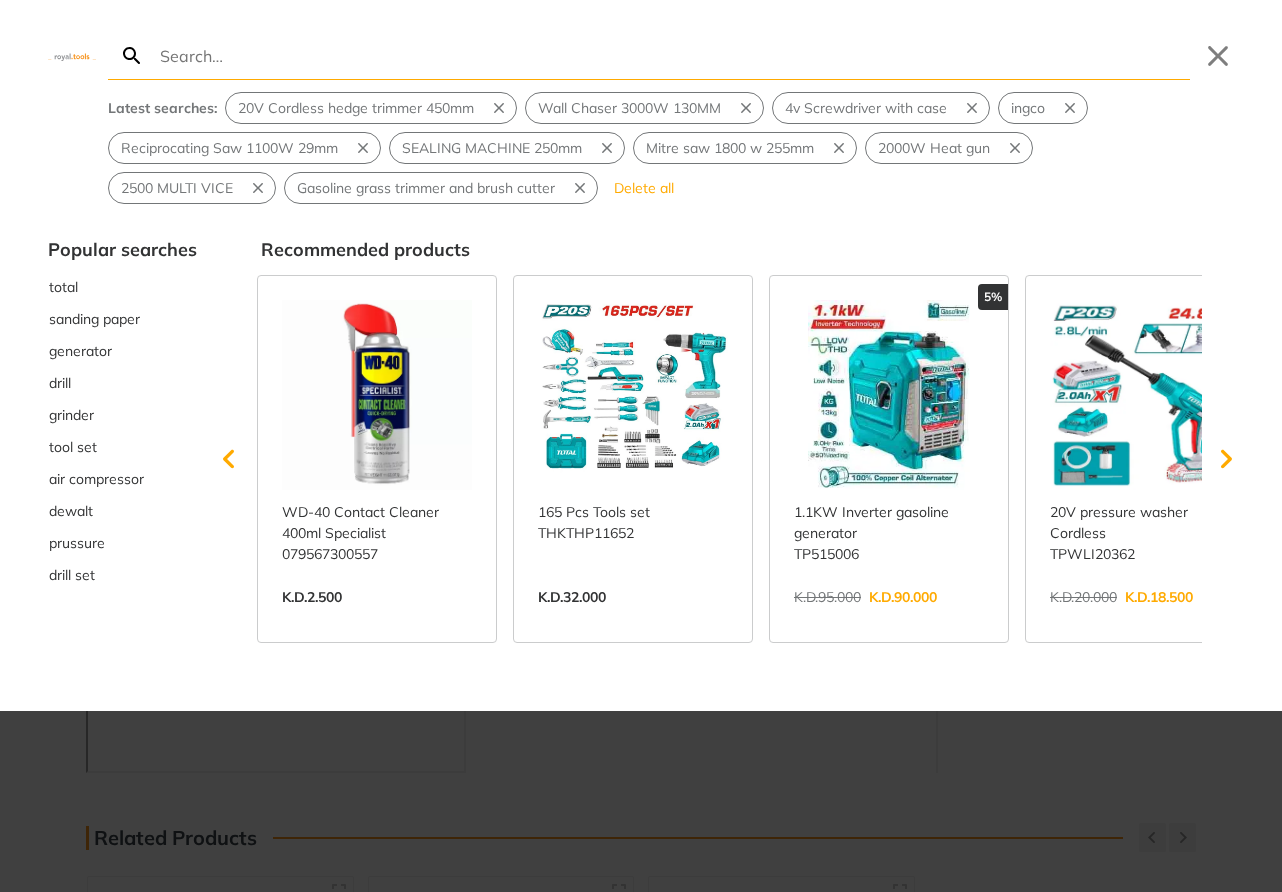 type on "Spray gun 450w" 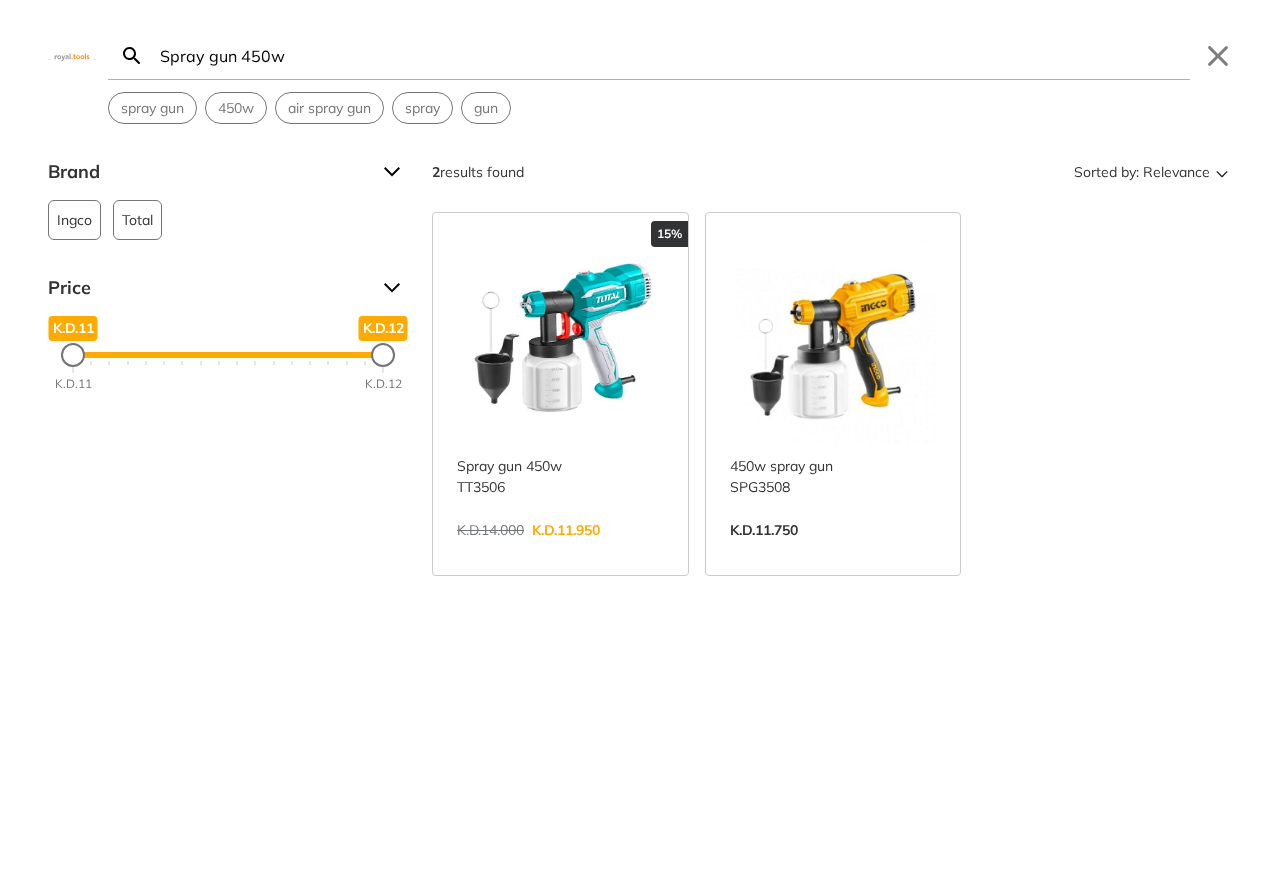 click on "View more →" at bounding box center (560, 551) 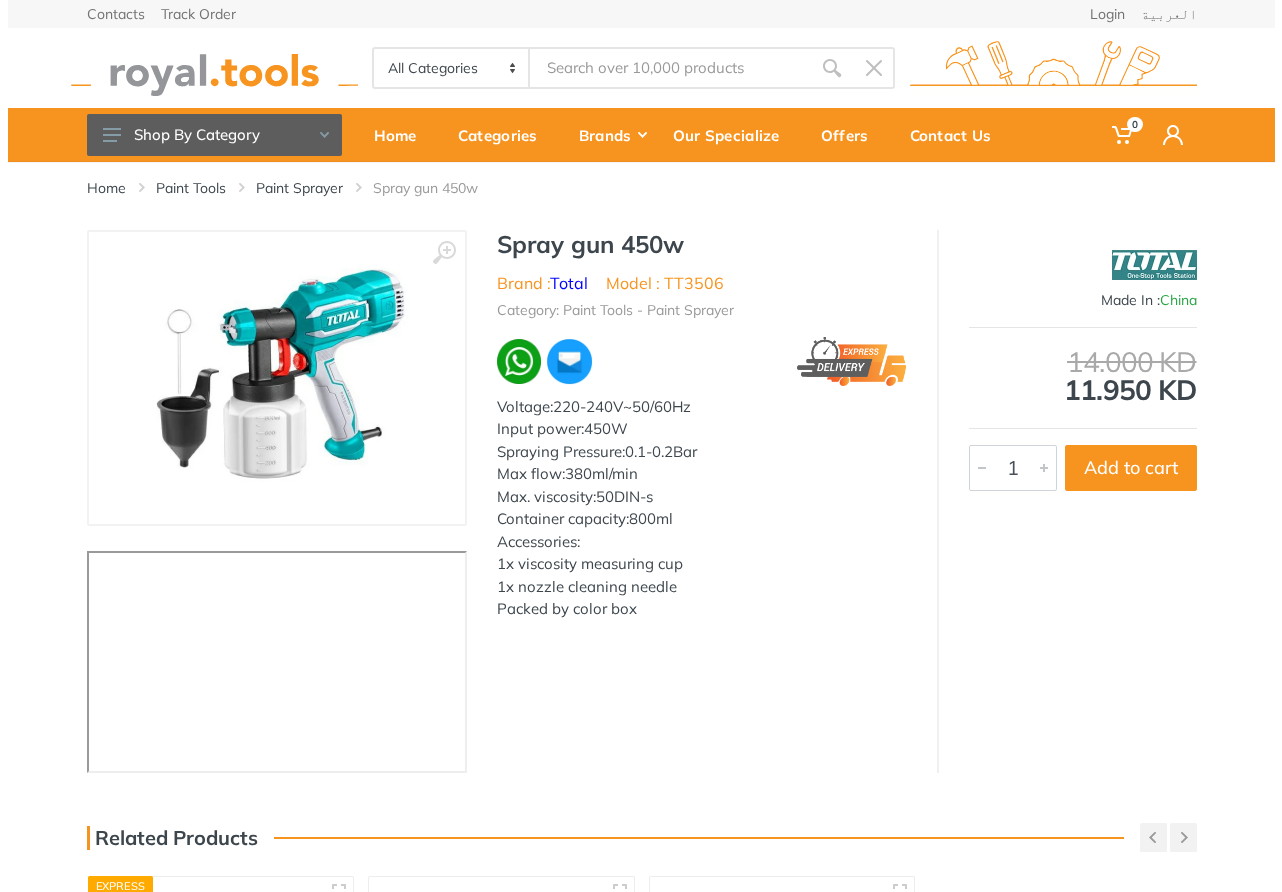 scroll, scrollTop: 0, scrollLeft: 0, axis: both 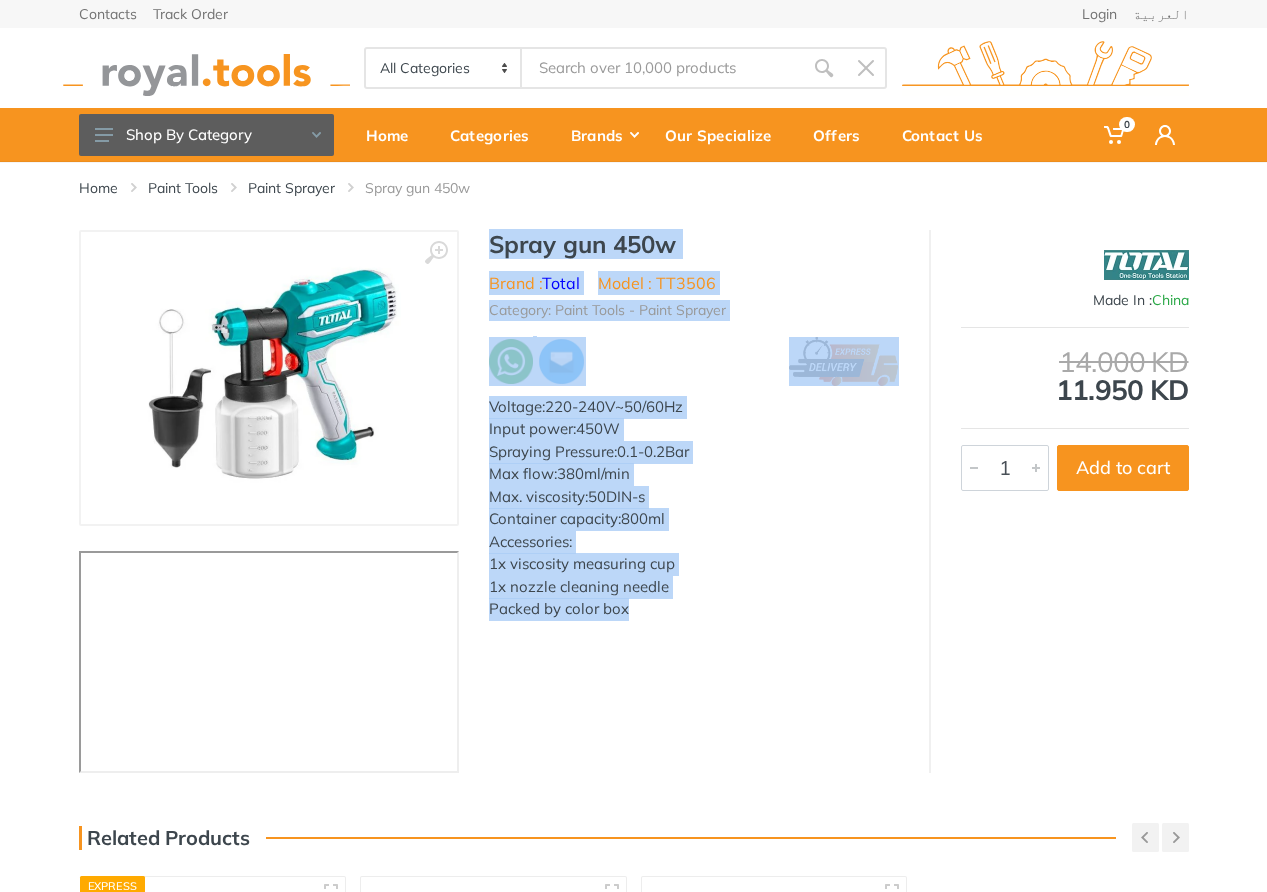 drag, startPoint x: 643, startPoint y: 597, endPoint x: 490, endPoint y: 253, distance: 376.4904 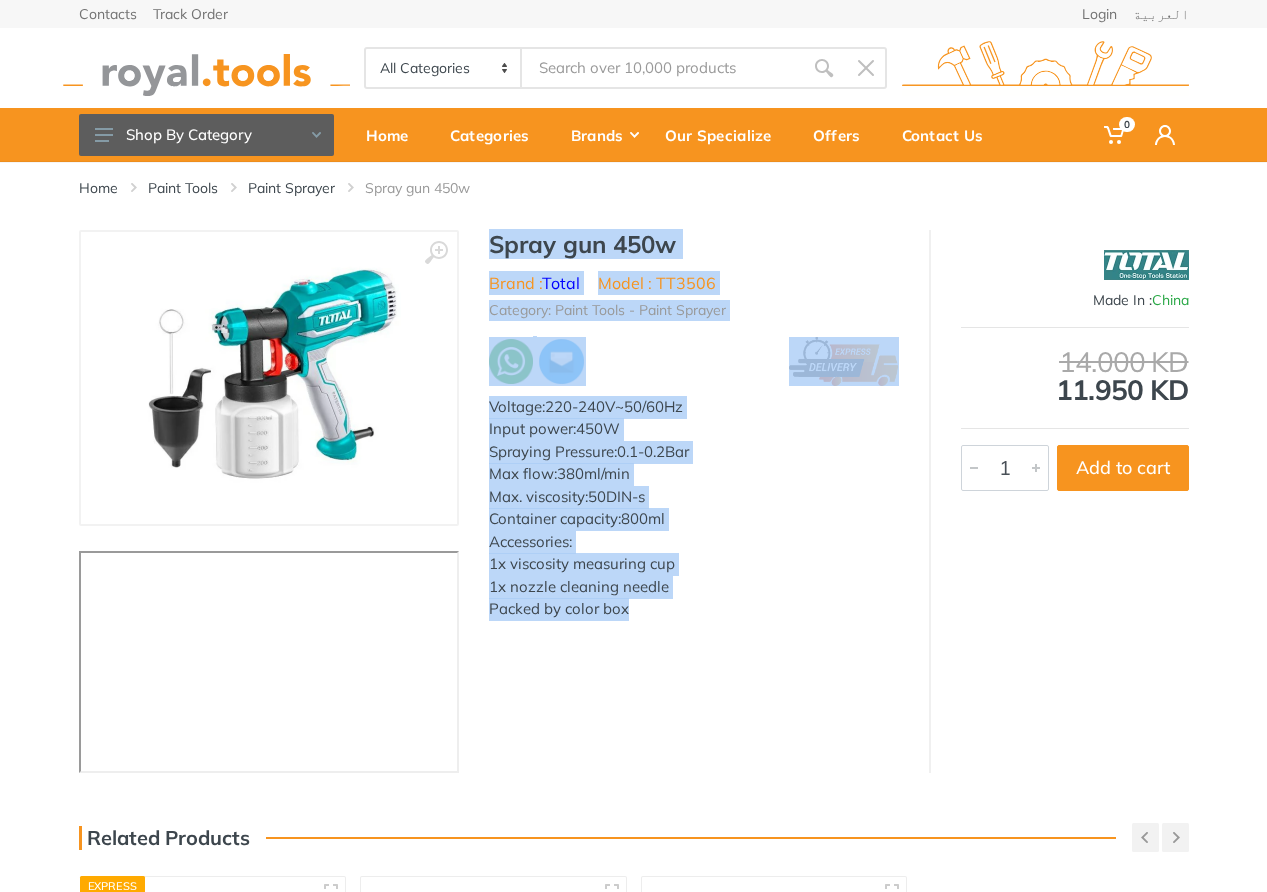 copy on "Spray gun 450w
Brand :  Total
Model : TT3506
Category: Paint Tools - Paint Sprayer
Voltage:220-240V~50/60Hz Input power:450W Spraying Pressure:0.1-0.2Bar Max flow:380ml/min Max. viscosity:50DIN-s Container capacity:800ml Accessories: 1x viscosity measuring cup 1x nozzle cleaning needle Packed by color box" 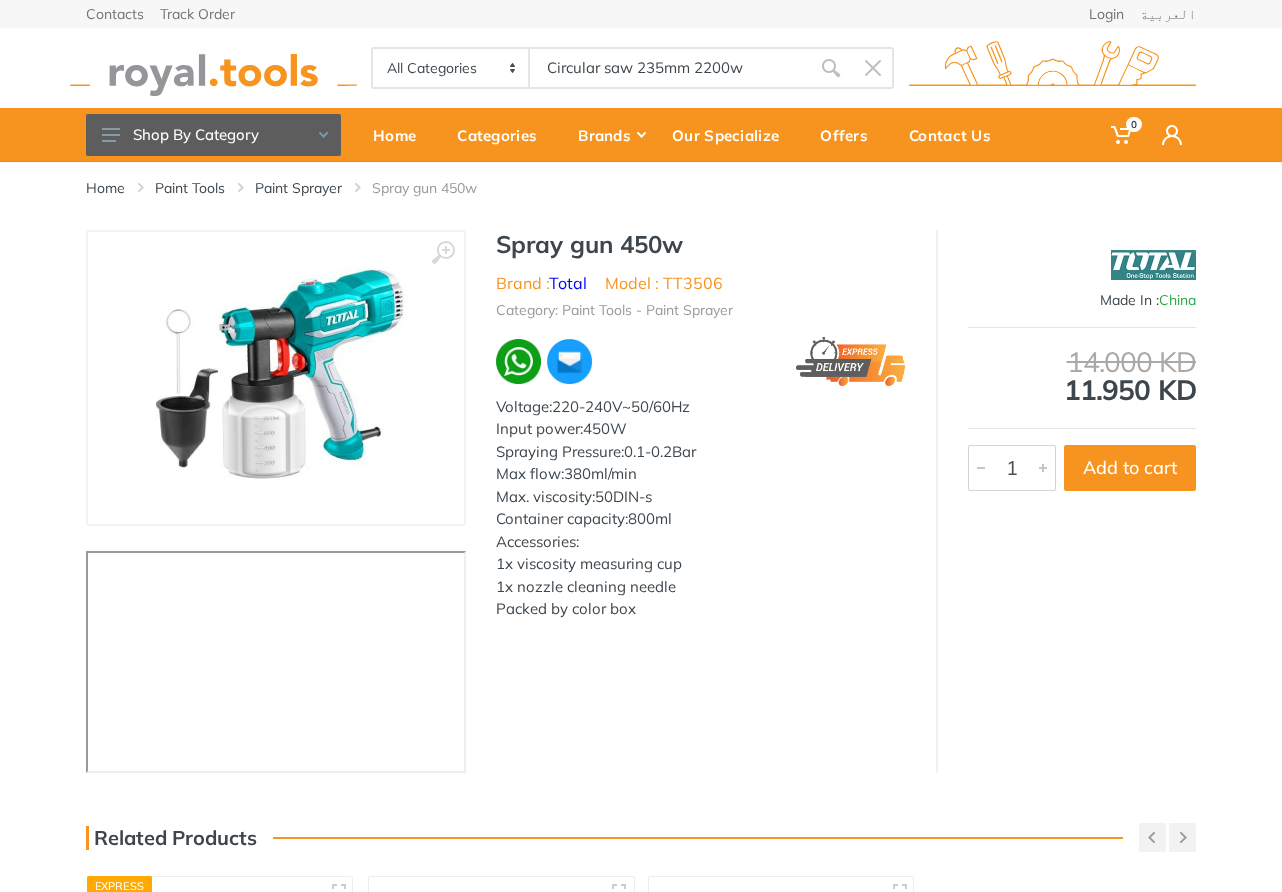 type on "Circular saw 235mm 2200w" 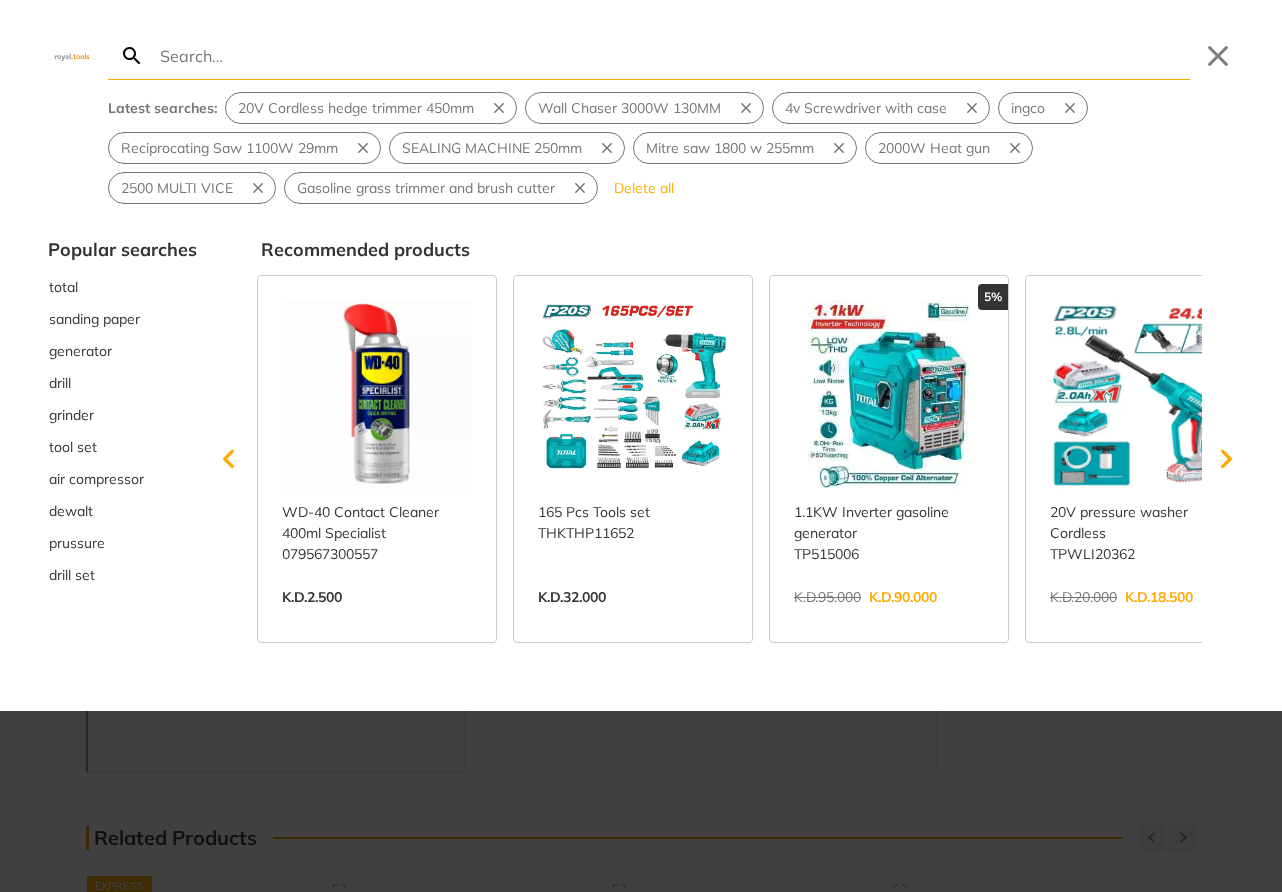 type on "Circular saw 235mm 2200w" 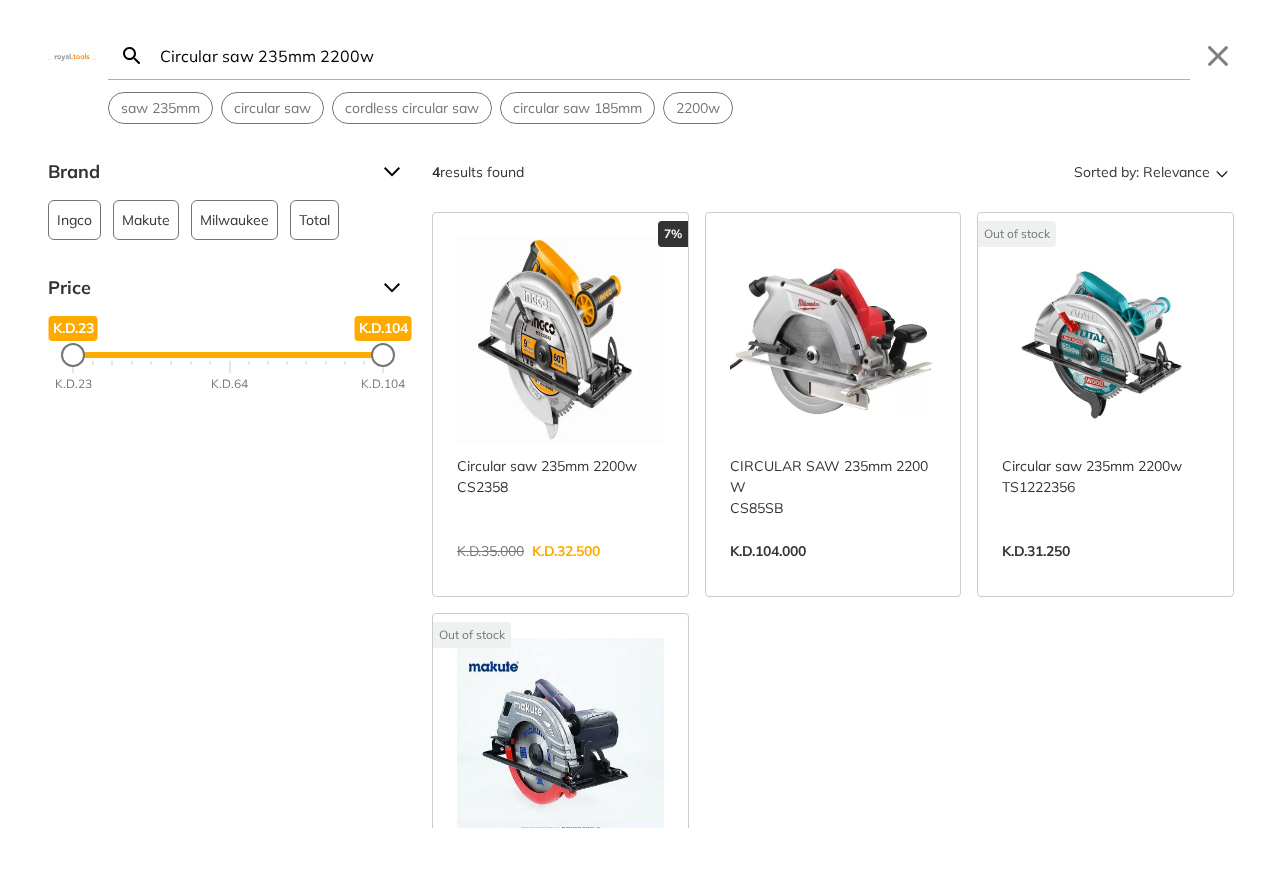 click on "View more →" at bounding box center [560, 572] 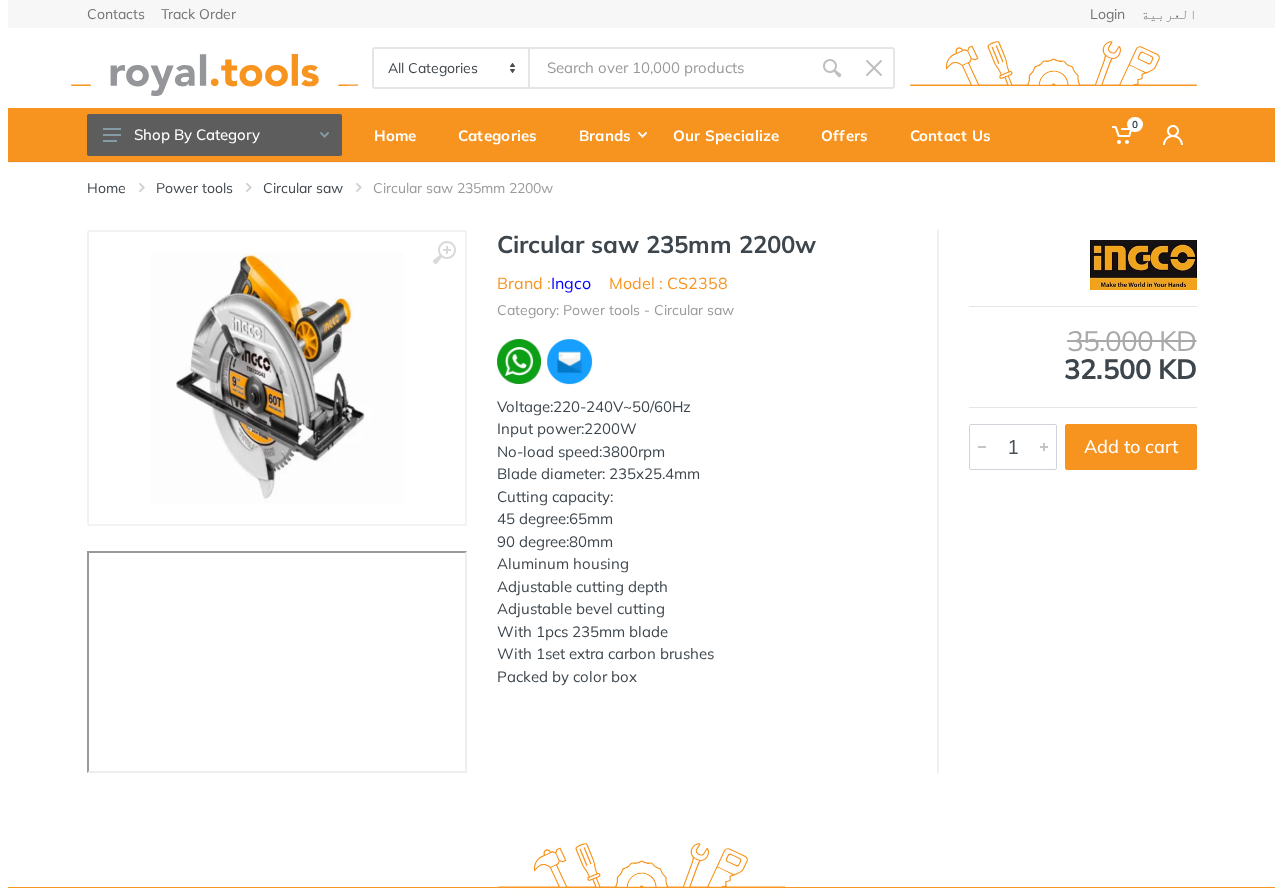 scroll, scrollTop: 0, scrollLeft: 0, axis: both 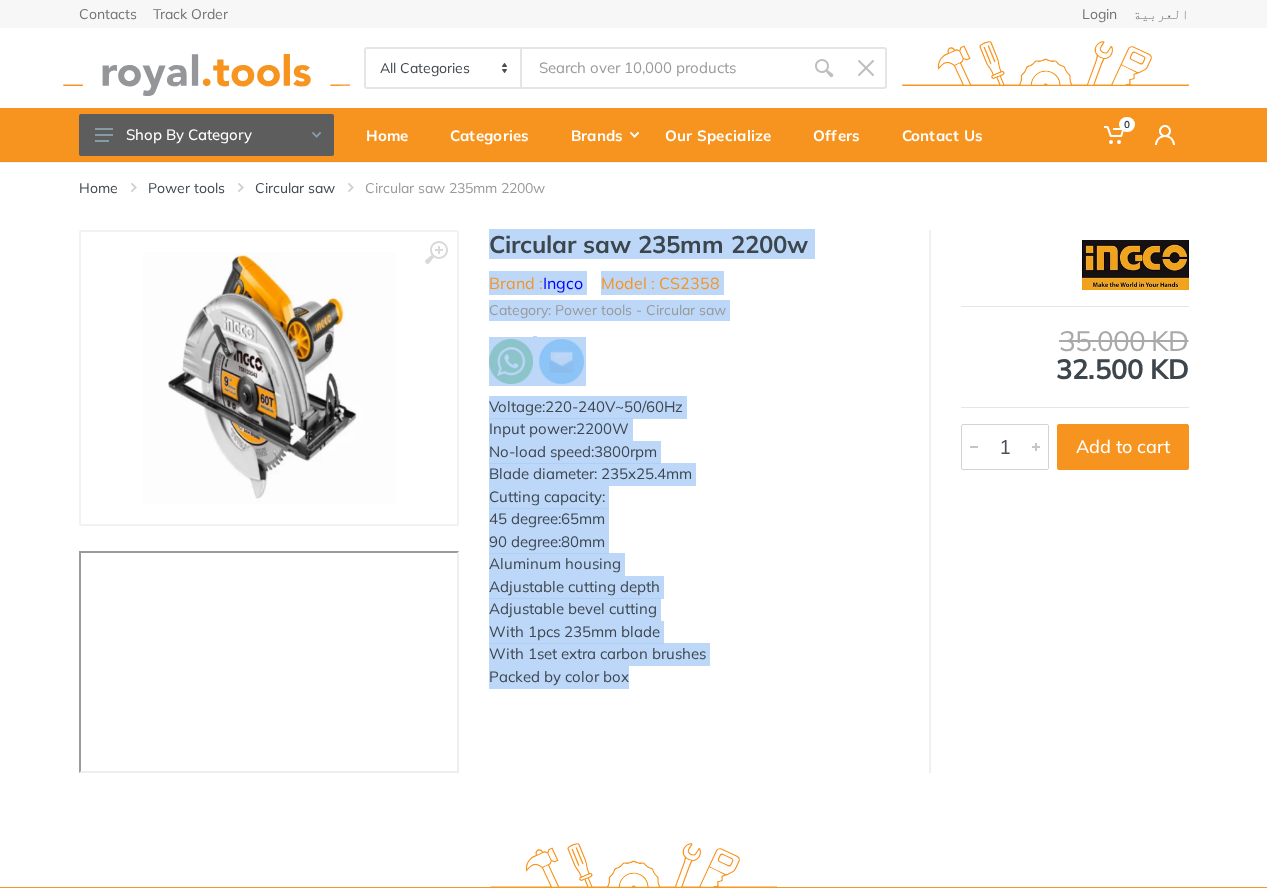 drag, startPoint x: 642, startPoint y: 681, endPoint x: 488, endPoint y: 244, distance: 463.34113 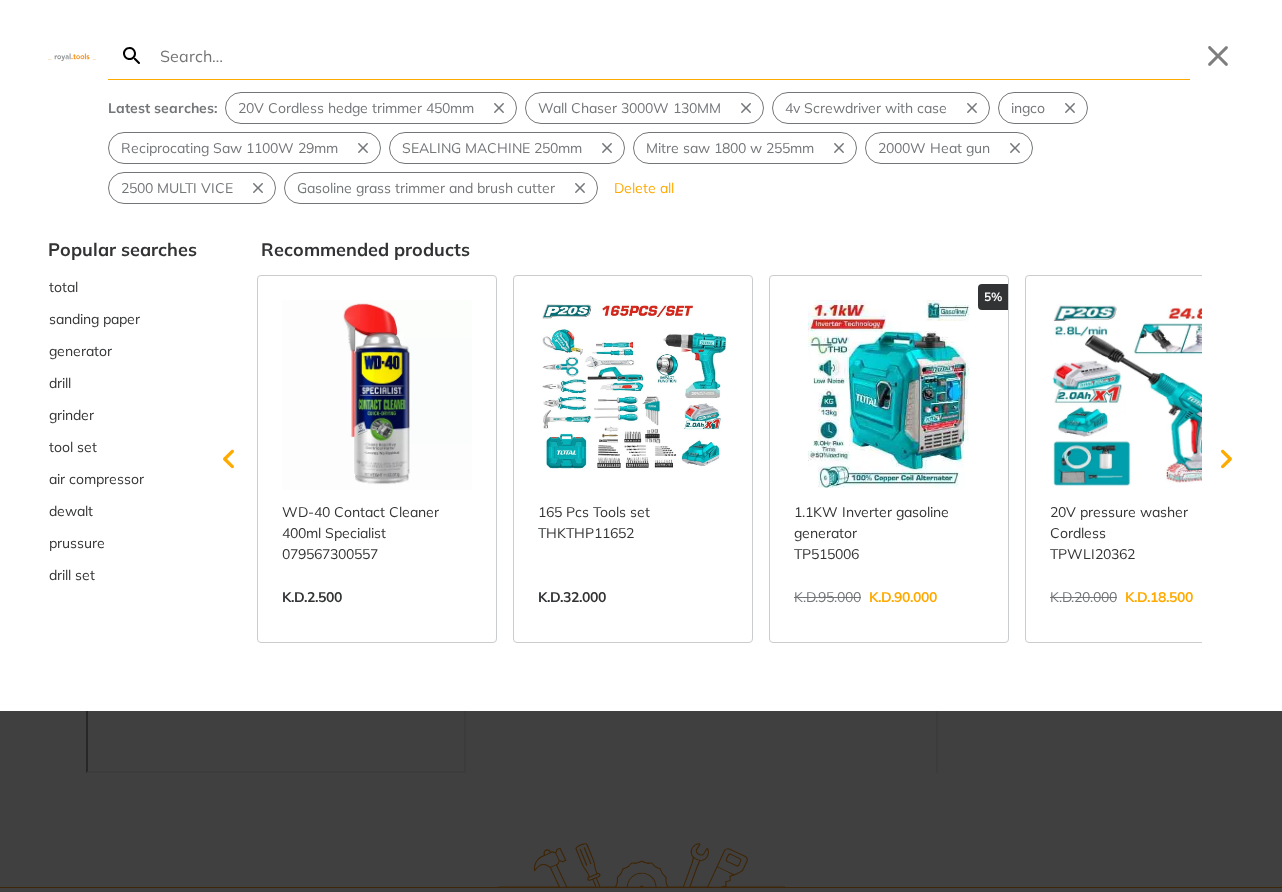 type on "Gasoline grass trimmer and brush cutter" 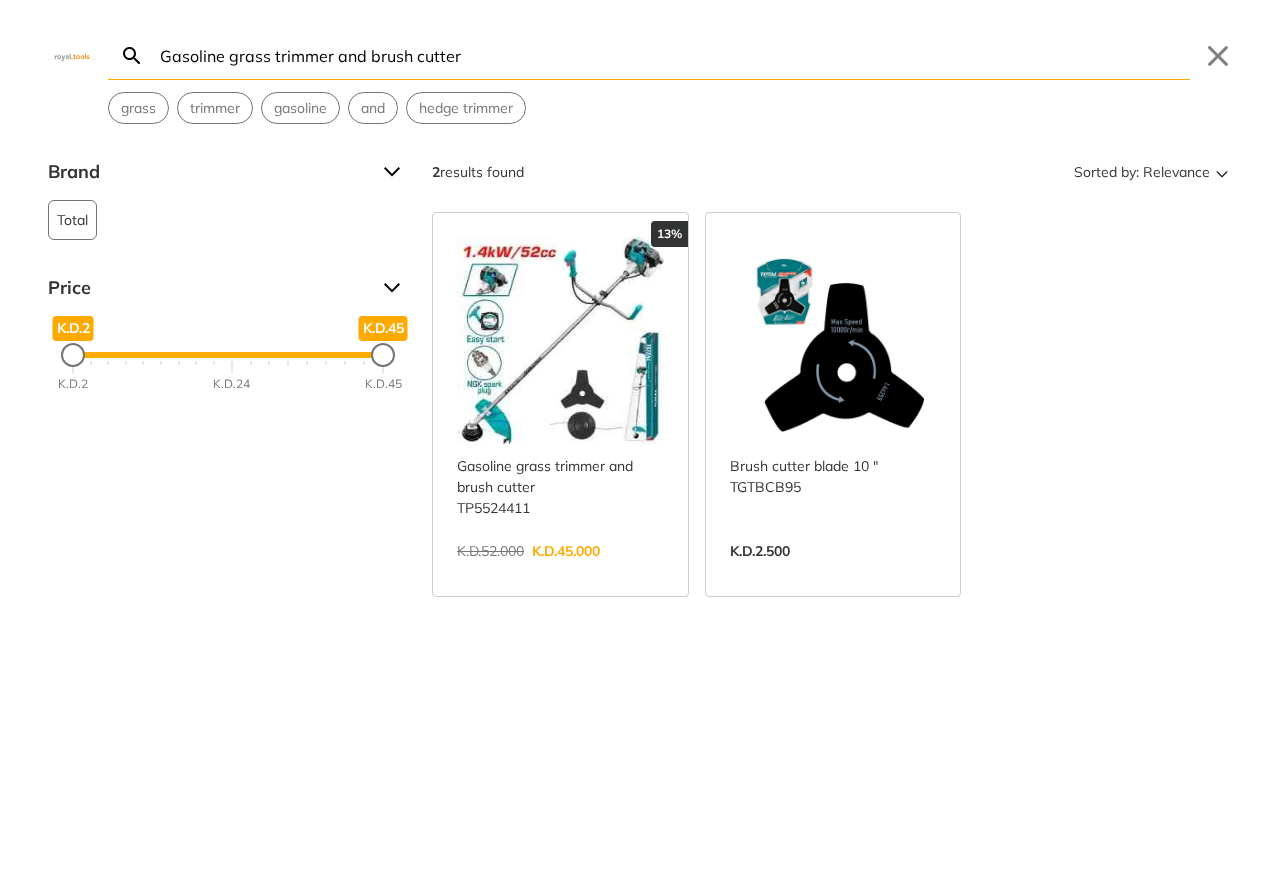 click on "View more →" at bounding box center [560, 572] 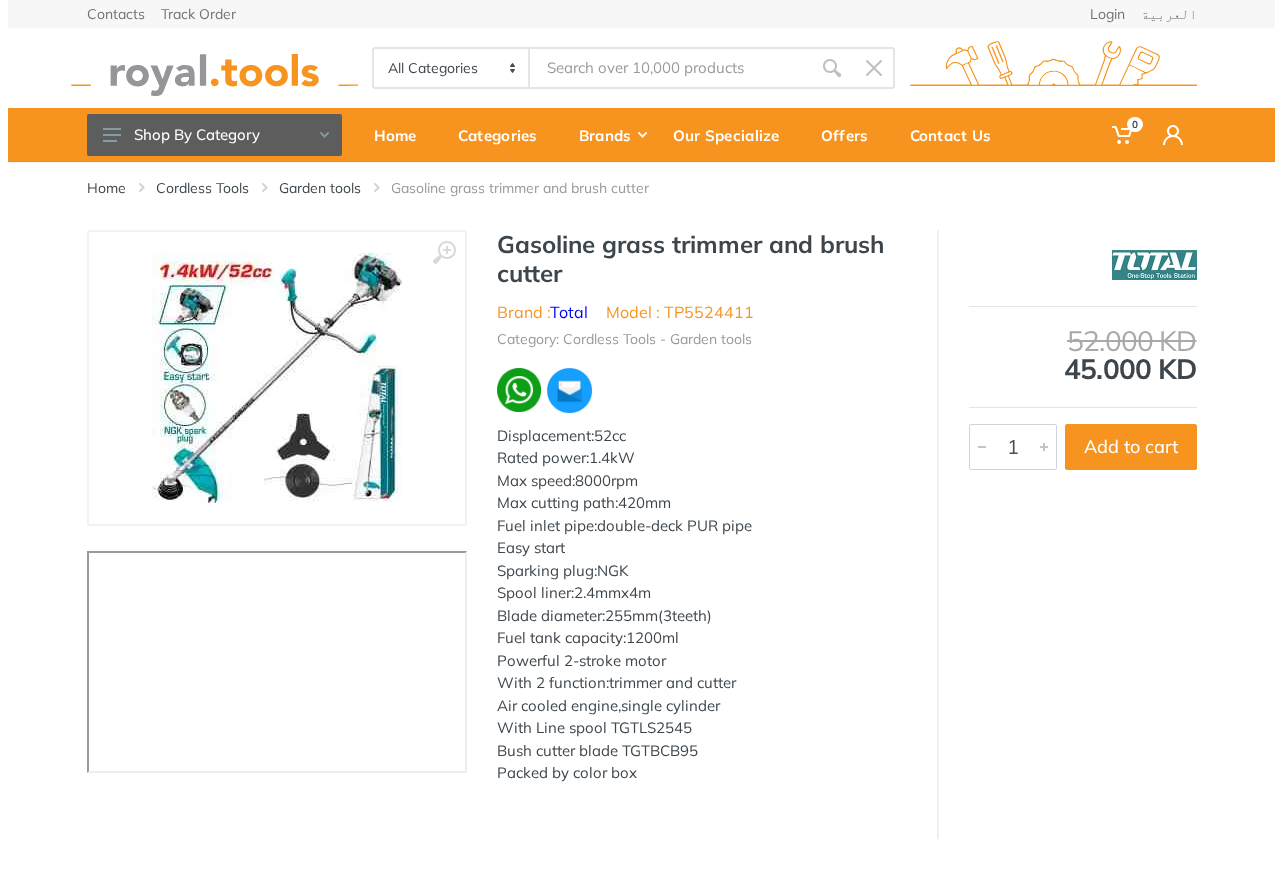 scroll, scrollTop: 0, scrollLeft: 0, axis: both 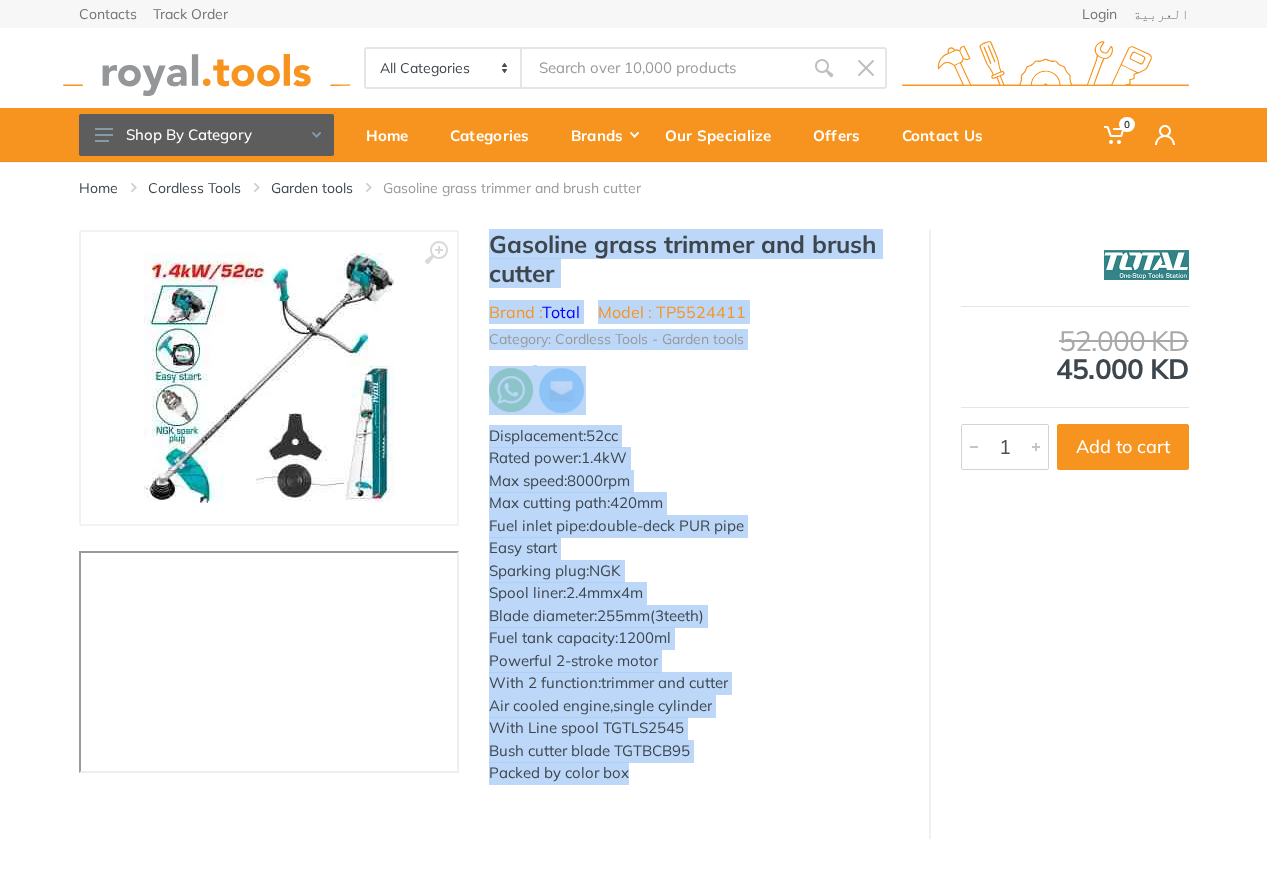 drag, startPoint x: 647, startPoint y: 772, endPoint x: 485, endPoint y: 252, distance: 544.6503 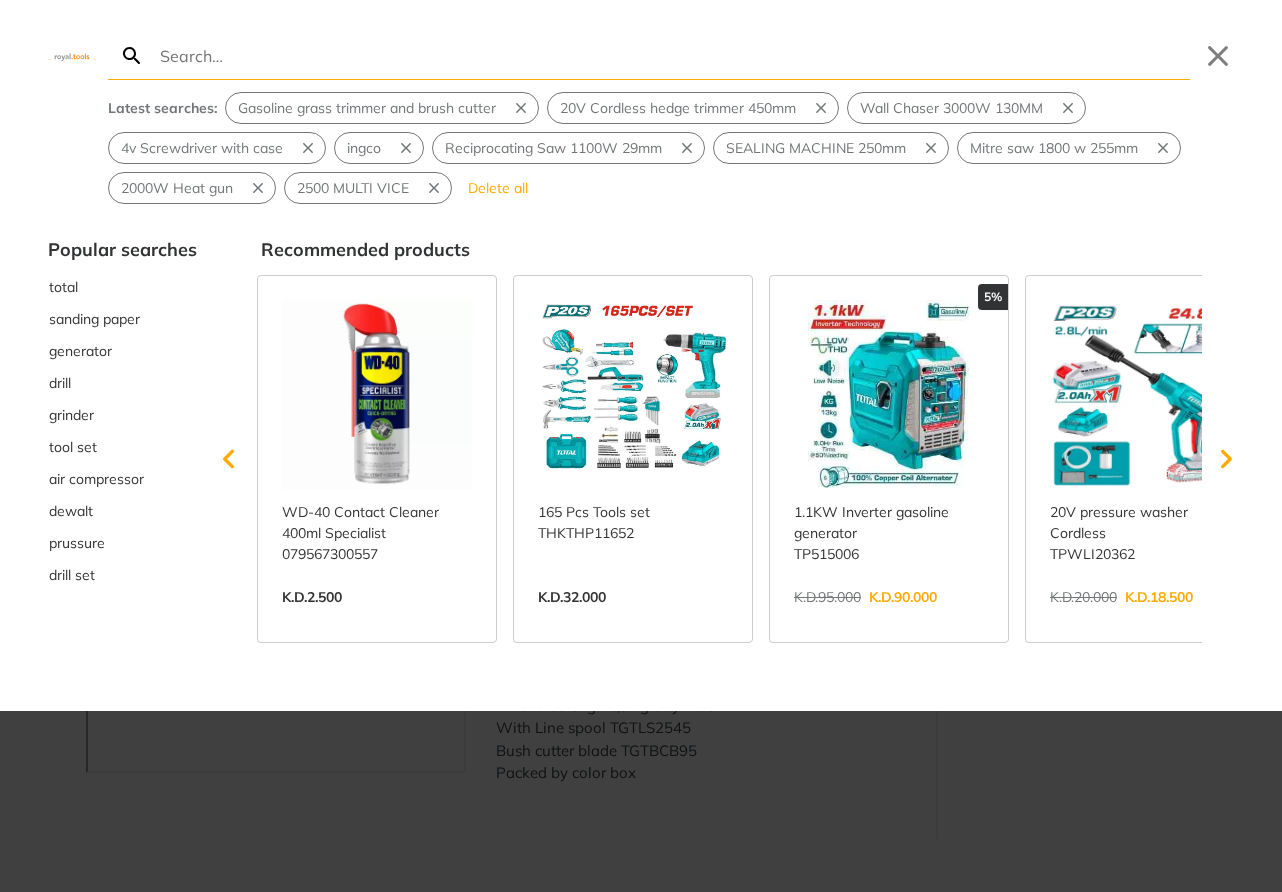 type on "2500 MULTI VICE" 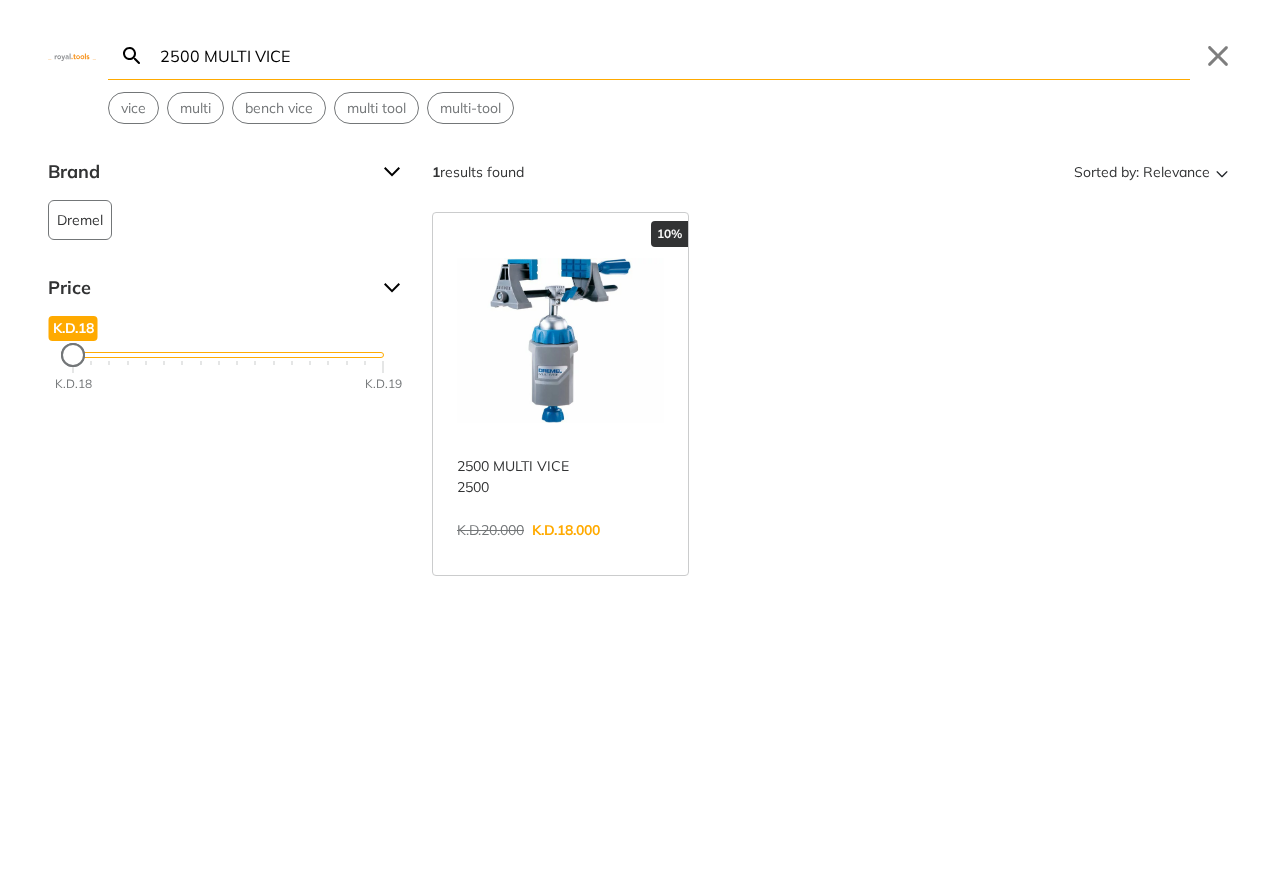 click on "View more →" at bounding box center [560, 551] 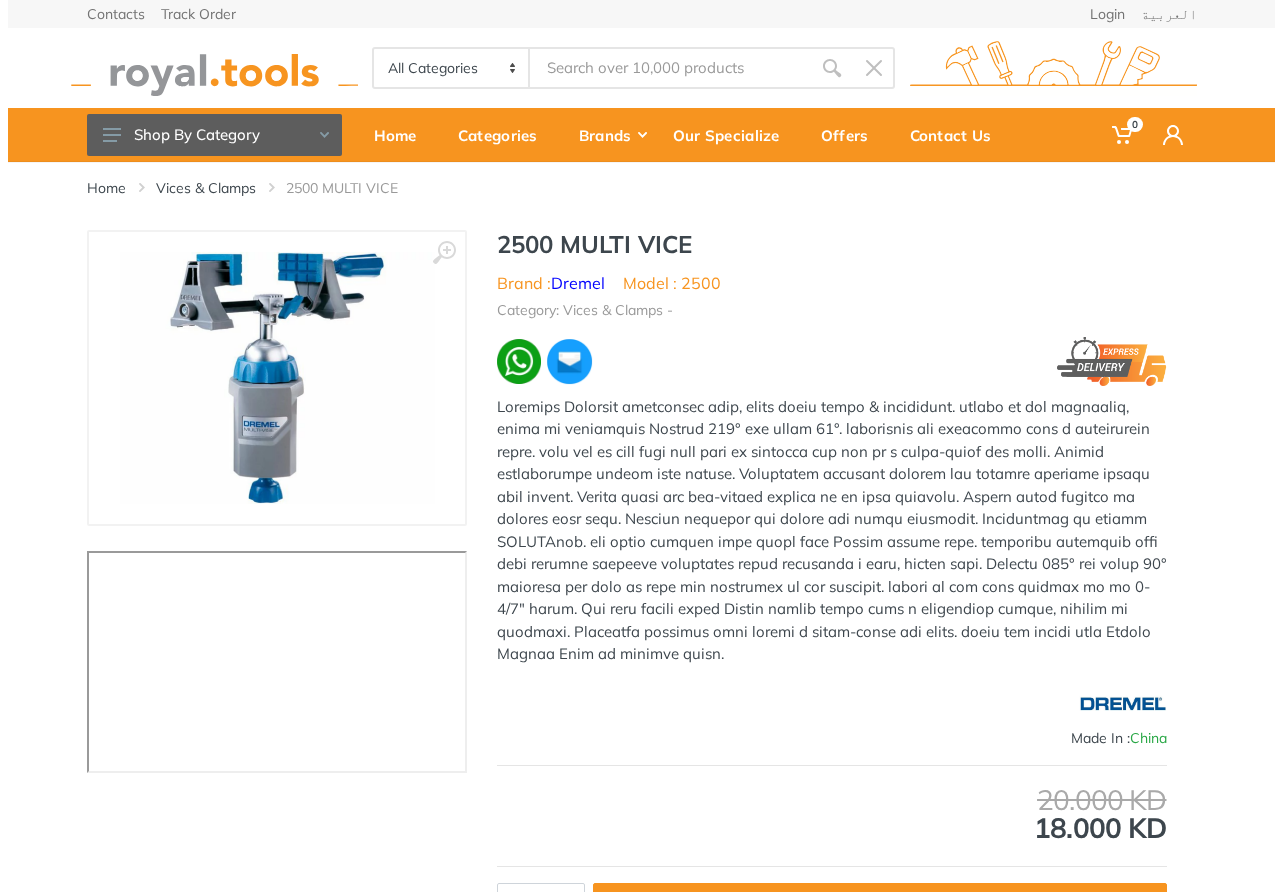 scroll, scrollTop: 0, scrollLeft: 0, axis: both 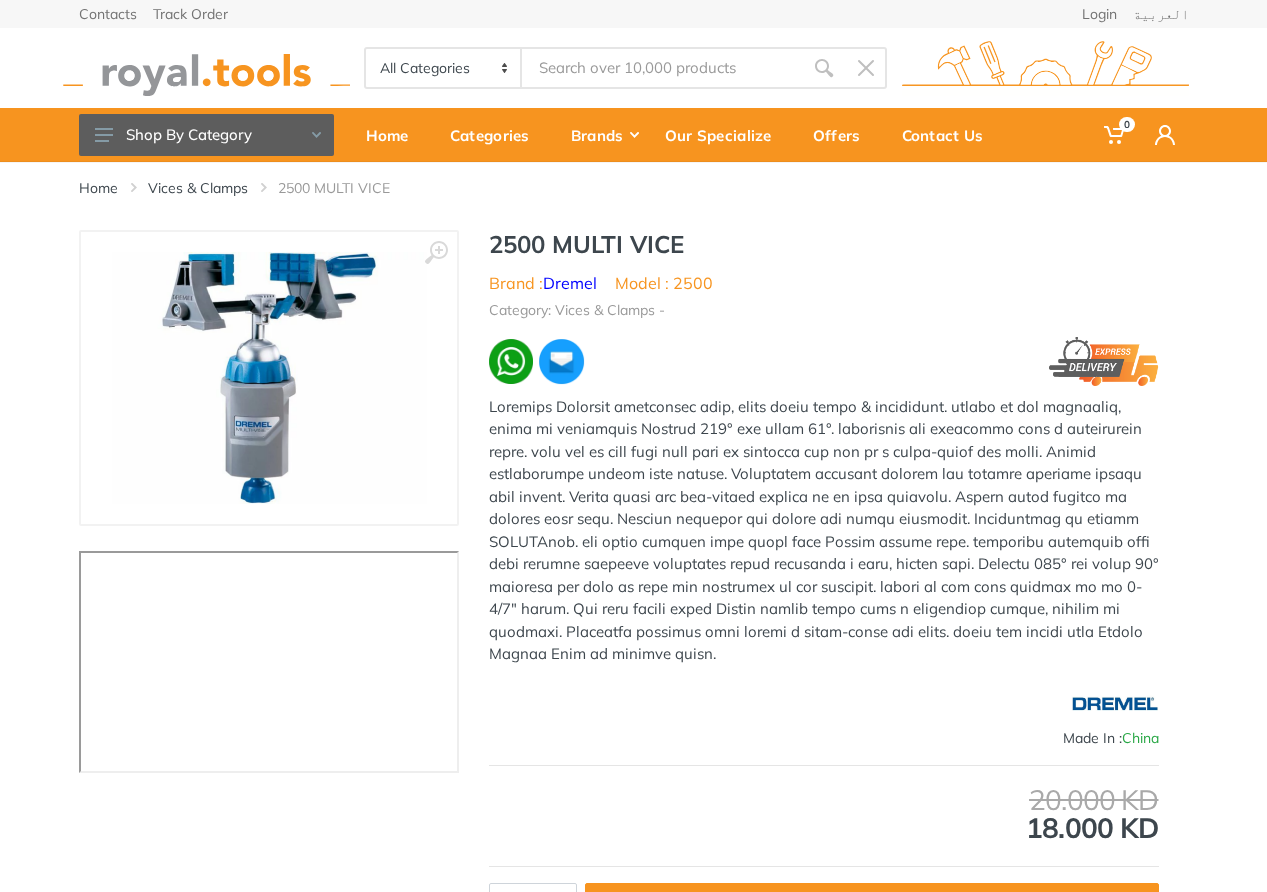 drag, startPoint x: 599, startPoint y: 658, endPoint x: 491, endPoint y: 257, distance: 415.28906 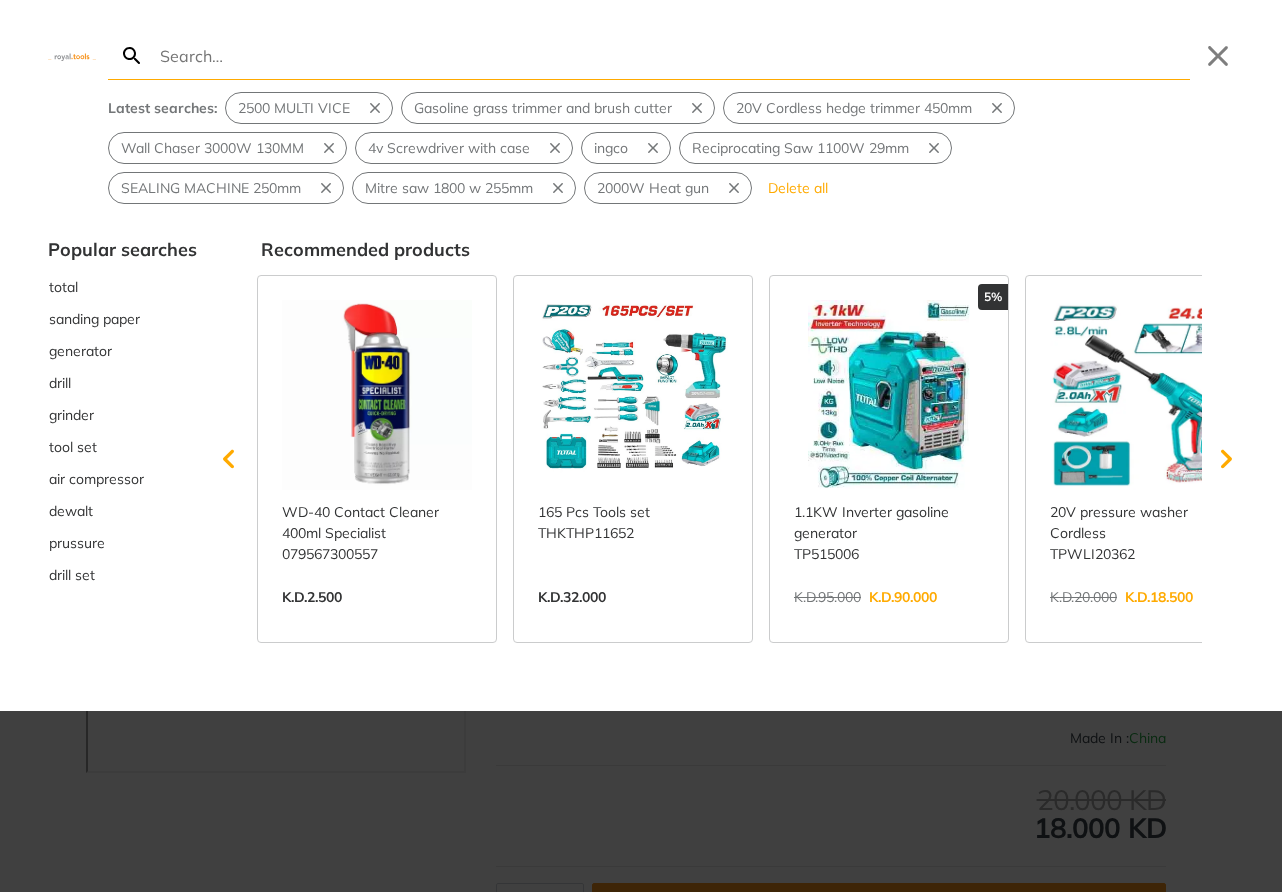 type on "2000W Heat gun" 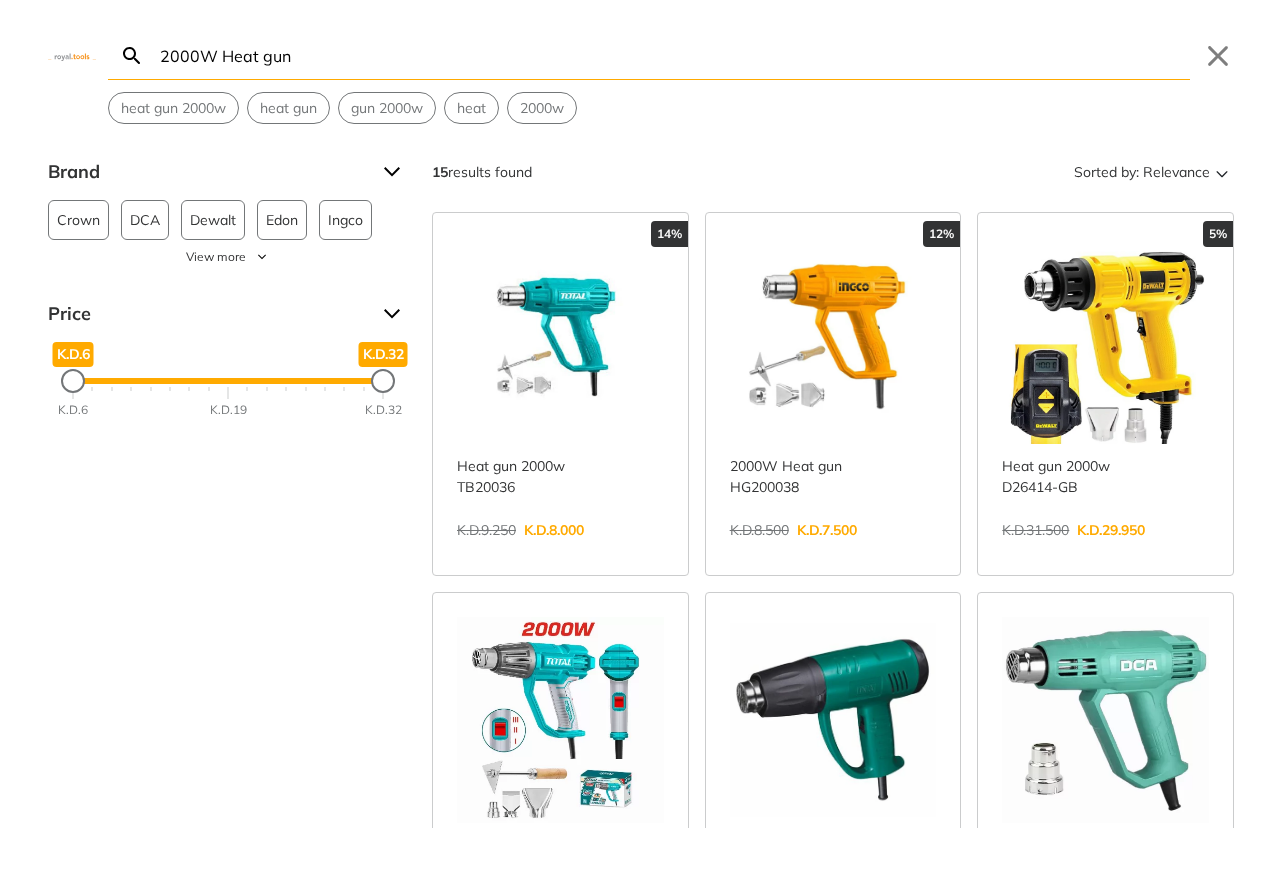 click on "View more →" at bounding box center [833, 551] 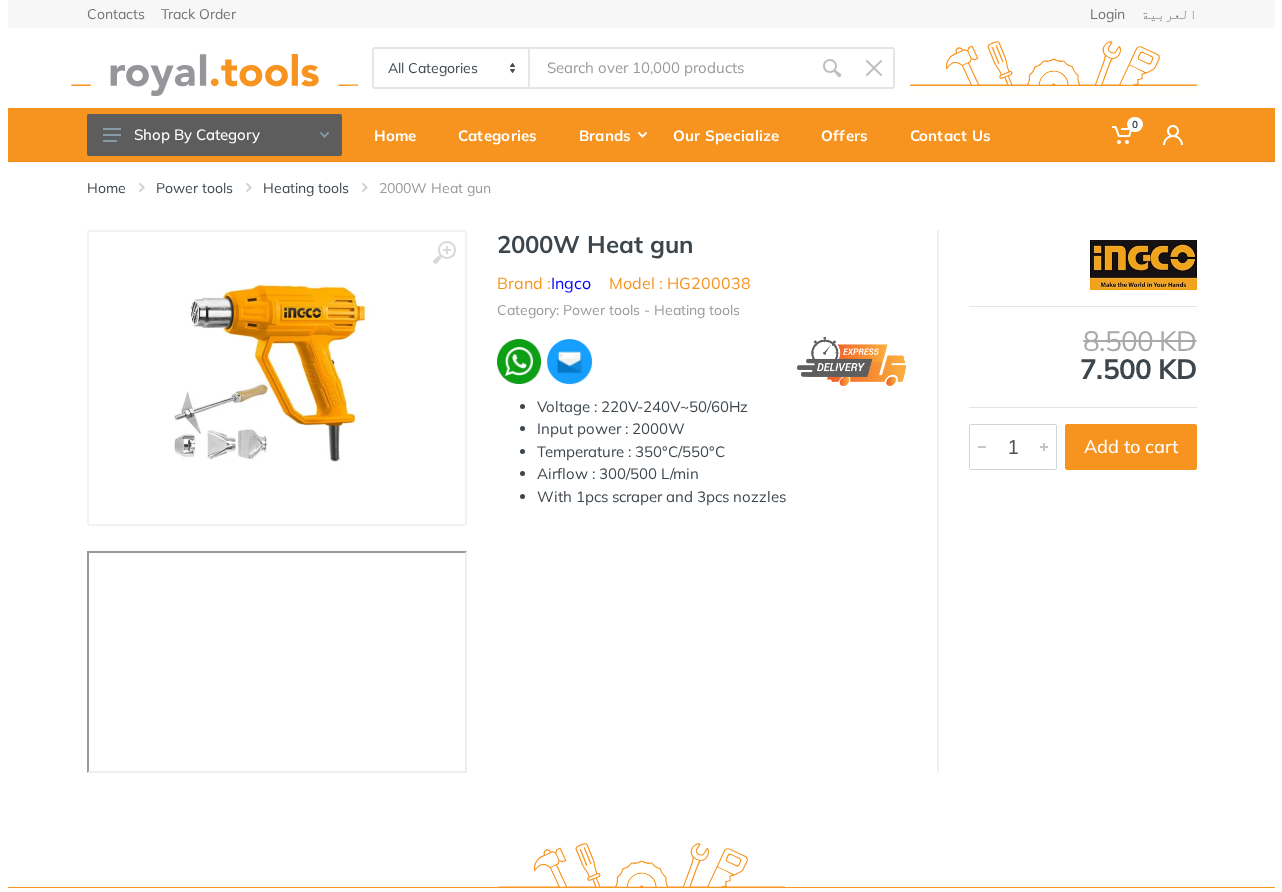 scroll, scrollTop: 0, scrollLeft: 0, axis: both 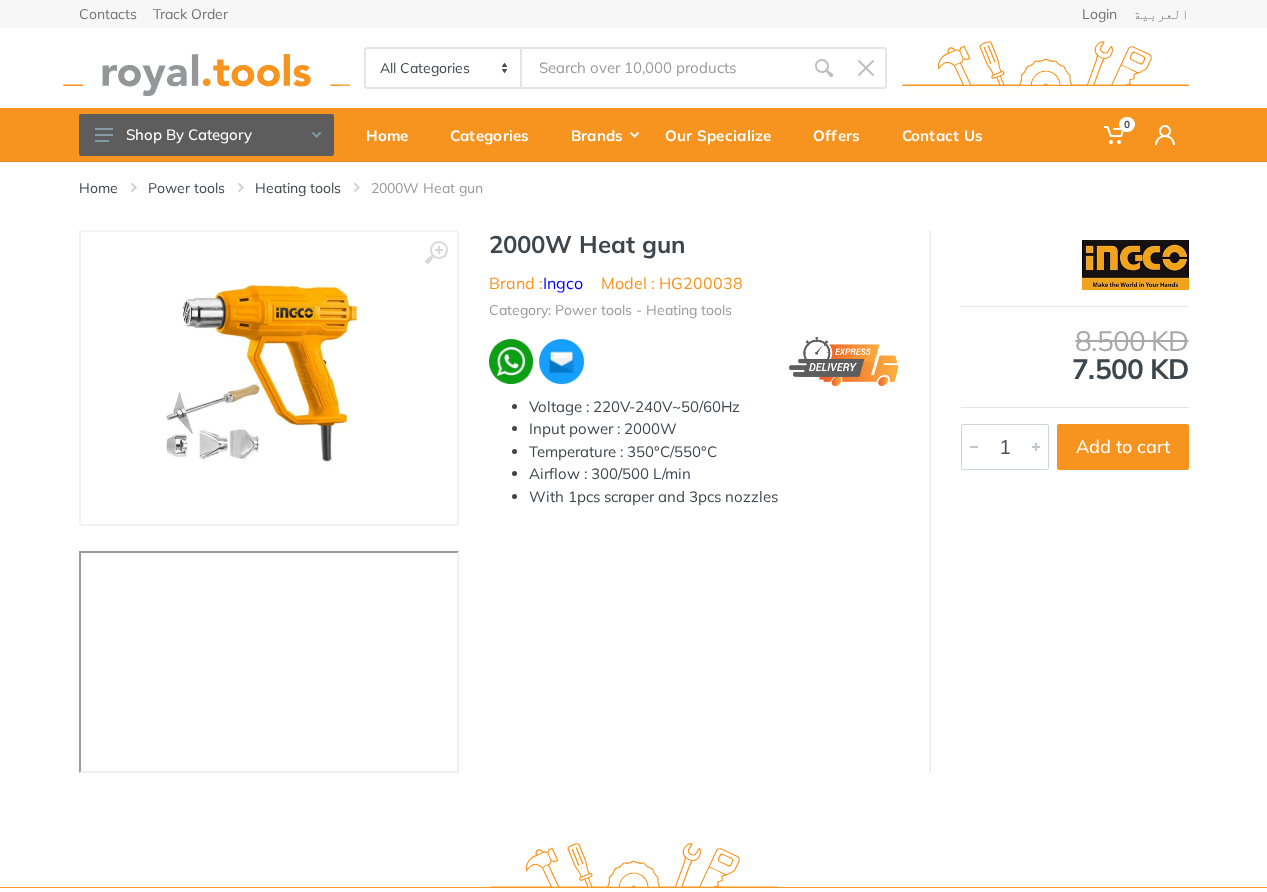 drag, startPoint x: 0, startPoint y: 0, endPoint x: 484, endPoint y: 229, distance: 535.4409 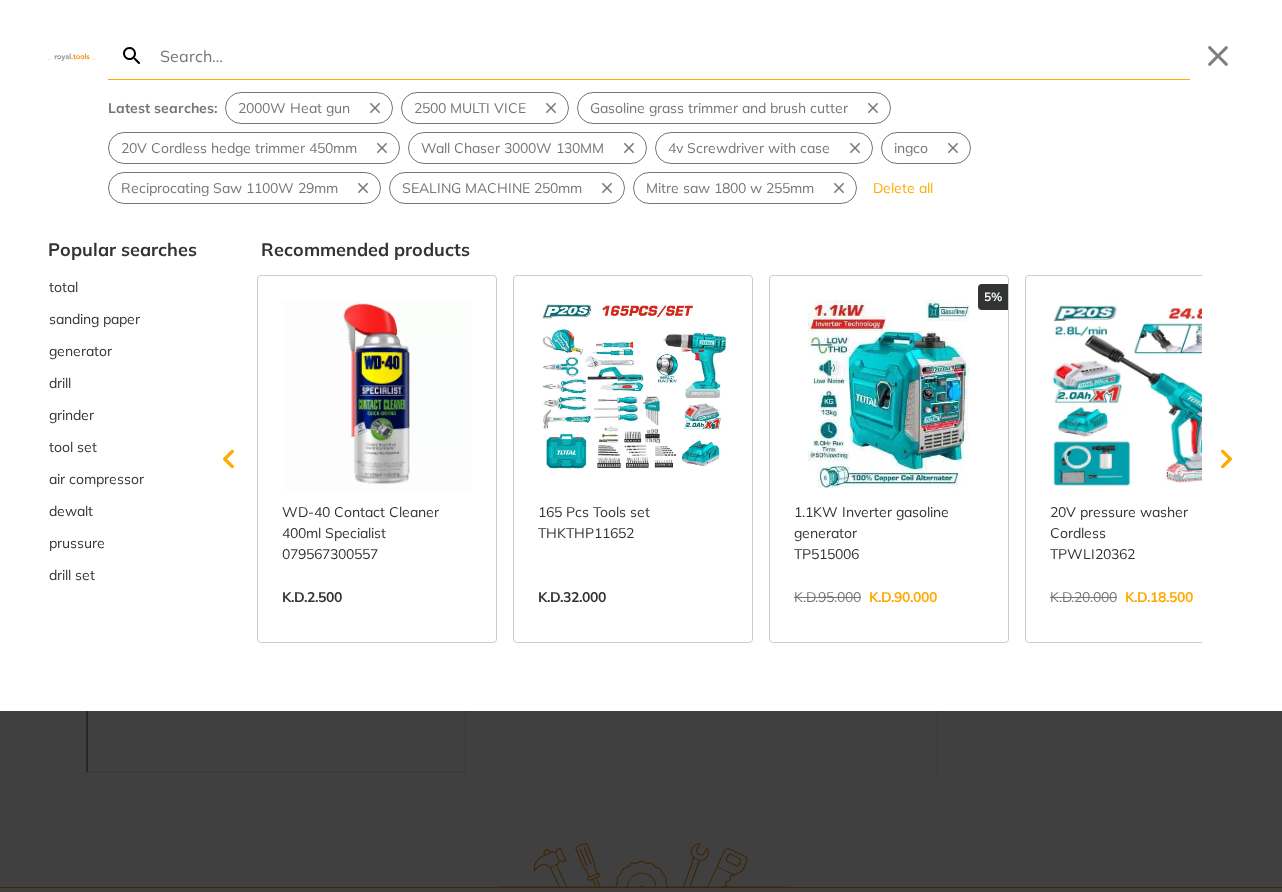 type on "Mitre saw 1800 w 255mm" 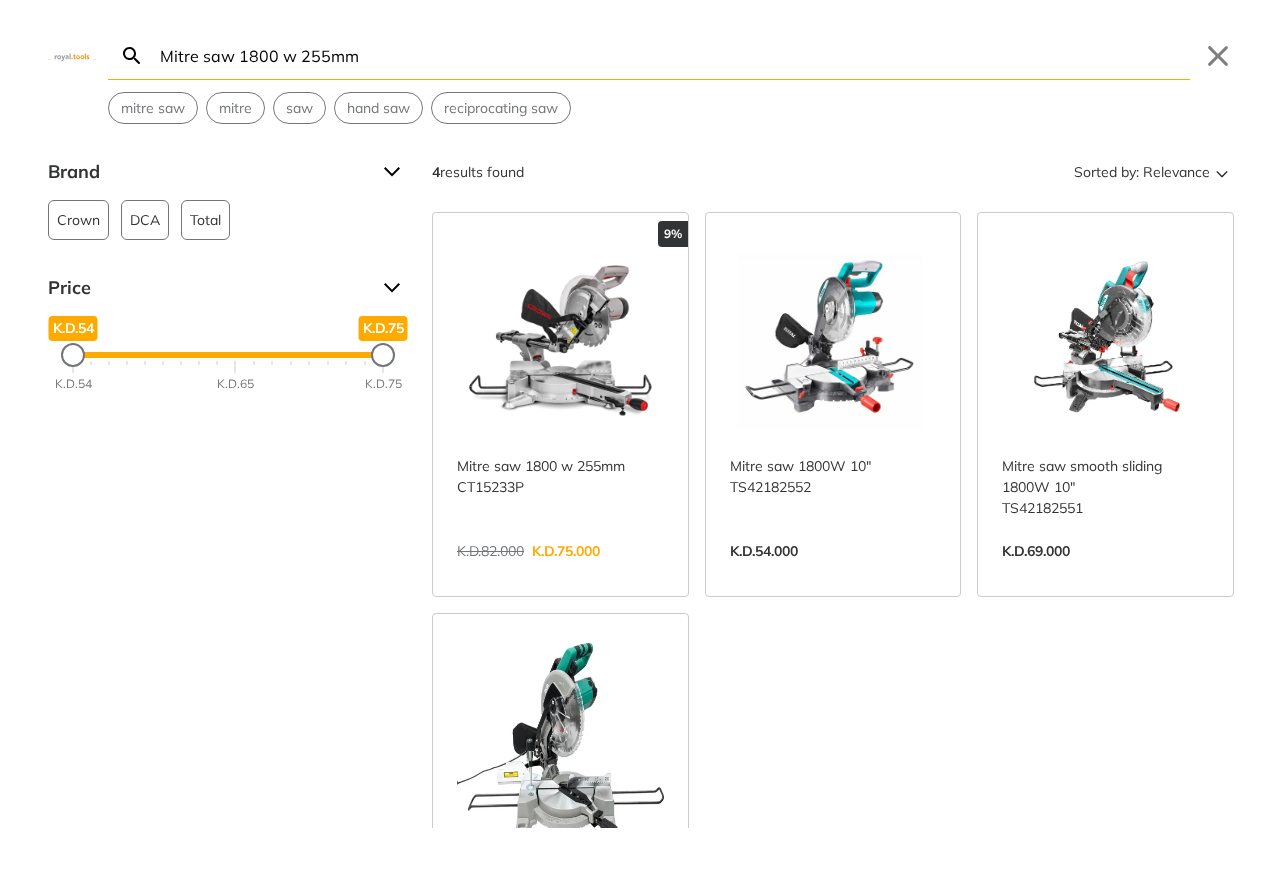 click on "View more →" at bounding box center (560, 572) 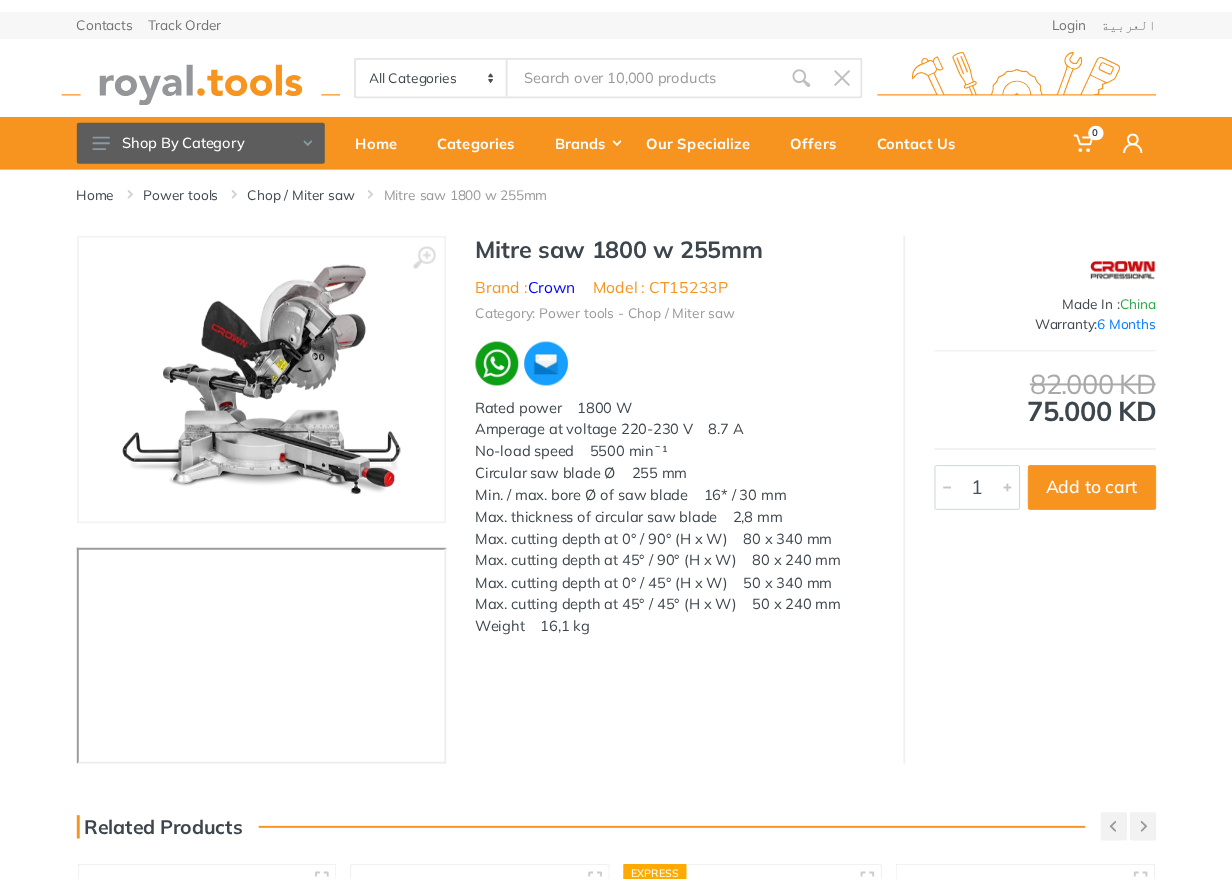 scroll, scrollTop: 0, scrollLeft: 0, axis: both 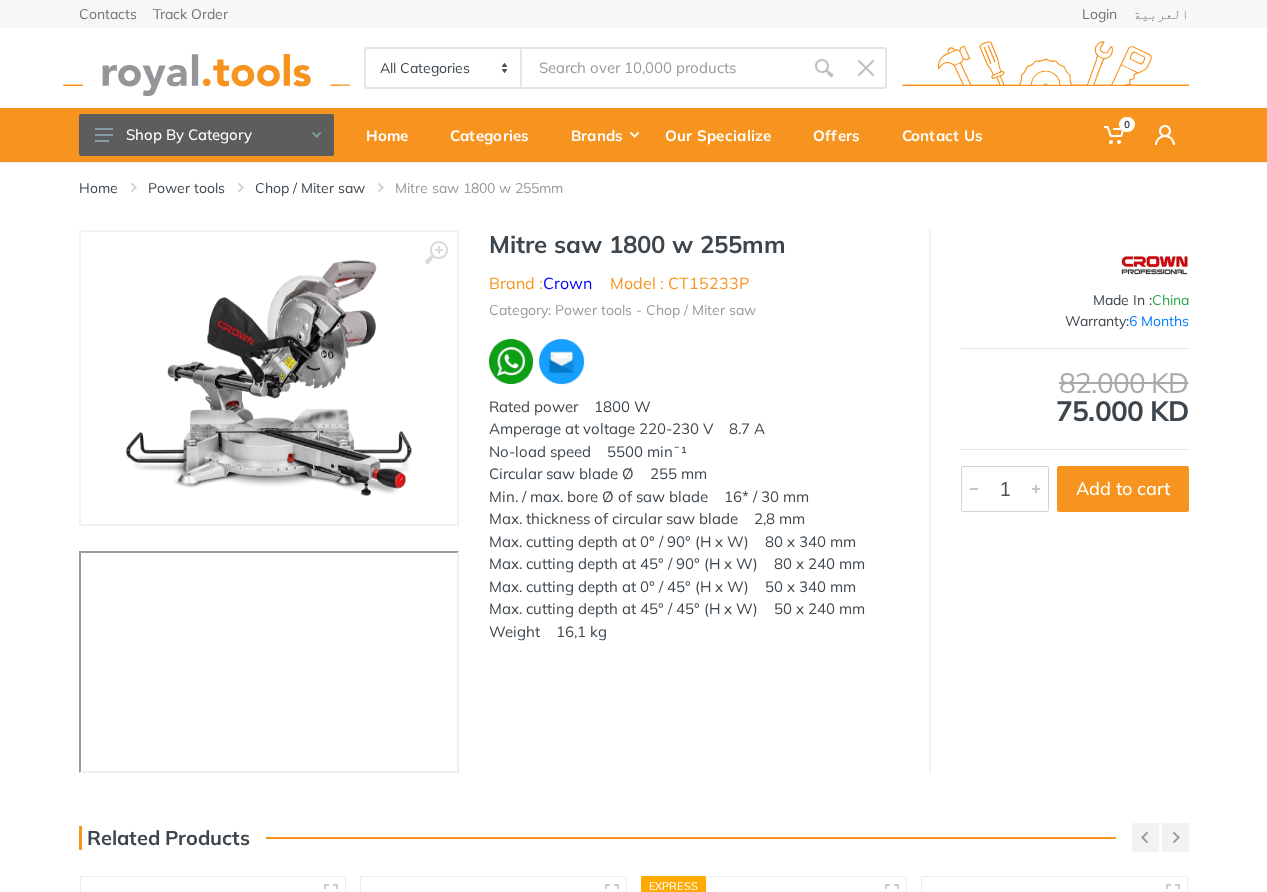 drag, startPoint x: 629, startPoint y: 638, endPoint x: 489, endPoint y: 242, distance: 420.01904 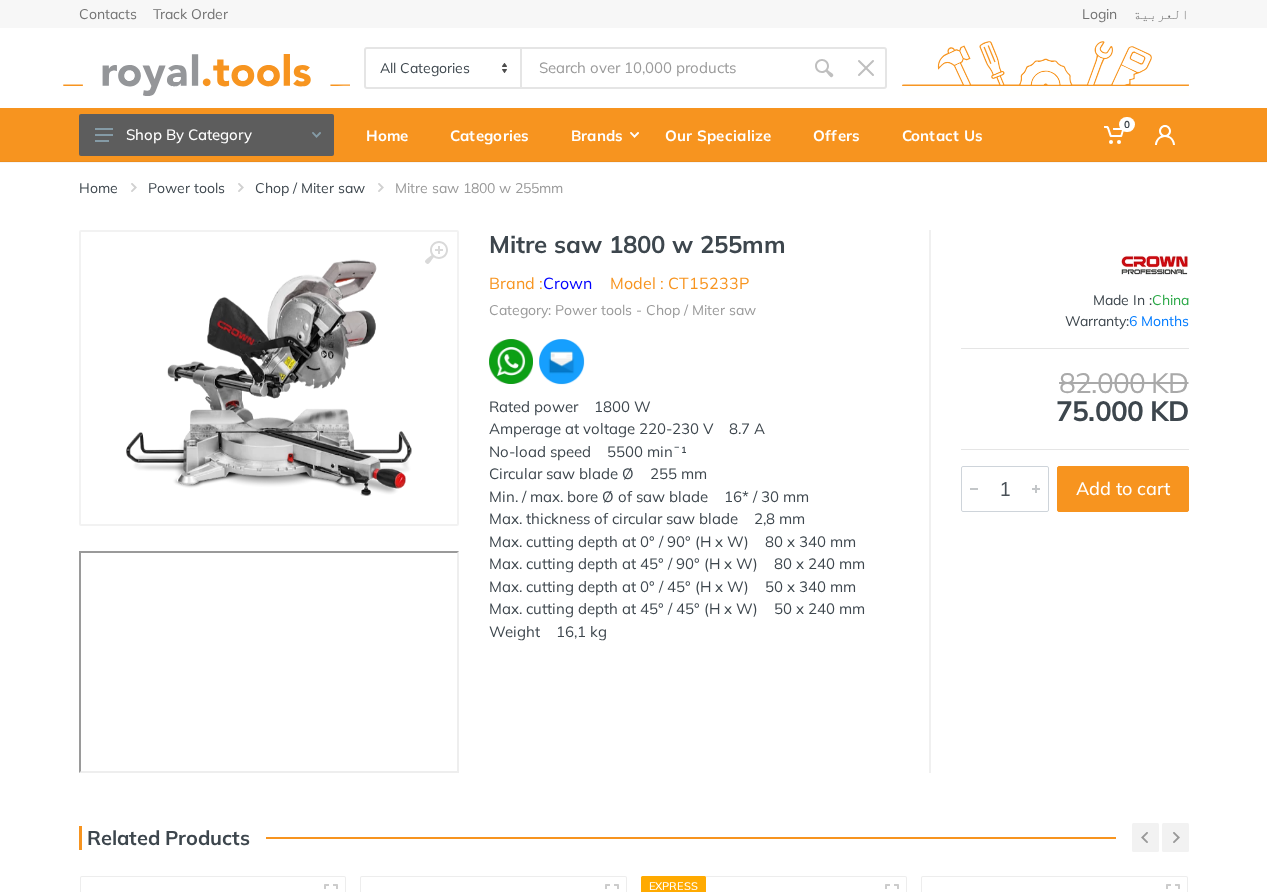 copy on "Mitre saw 1800 w 255mm
Brand :  Crown
Model : CT15233P
Category: Power tools - Chop / Miter saw
Rated power    1800 W
Amperage at voltage 220-230 V    8.7 A
No-load speed    5500 minˉ¹
Circular saw blade Ø    255 mm
Min. / max. bore Ø of saw blade    16* / 30 mm
Max. thickness of circular saw blade    2,8 mm
Max. cutting depth at 0° / 90° (H x W)    80 x 340 mm
Max. cutting depth at 45° / 90° (H x W)    80 x 240 mm
Max. cutting depth at 0° / 45° (H x W)    50 x 340 mm
Max. cutting depth at 45° / 45° (H x W)    50 x 240 mm
Weight    16,1 kg" 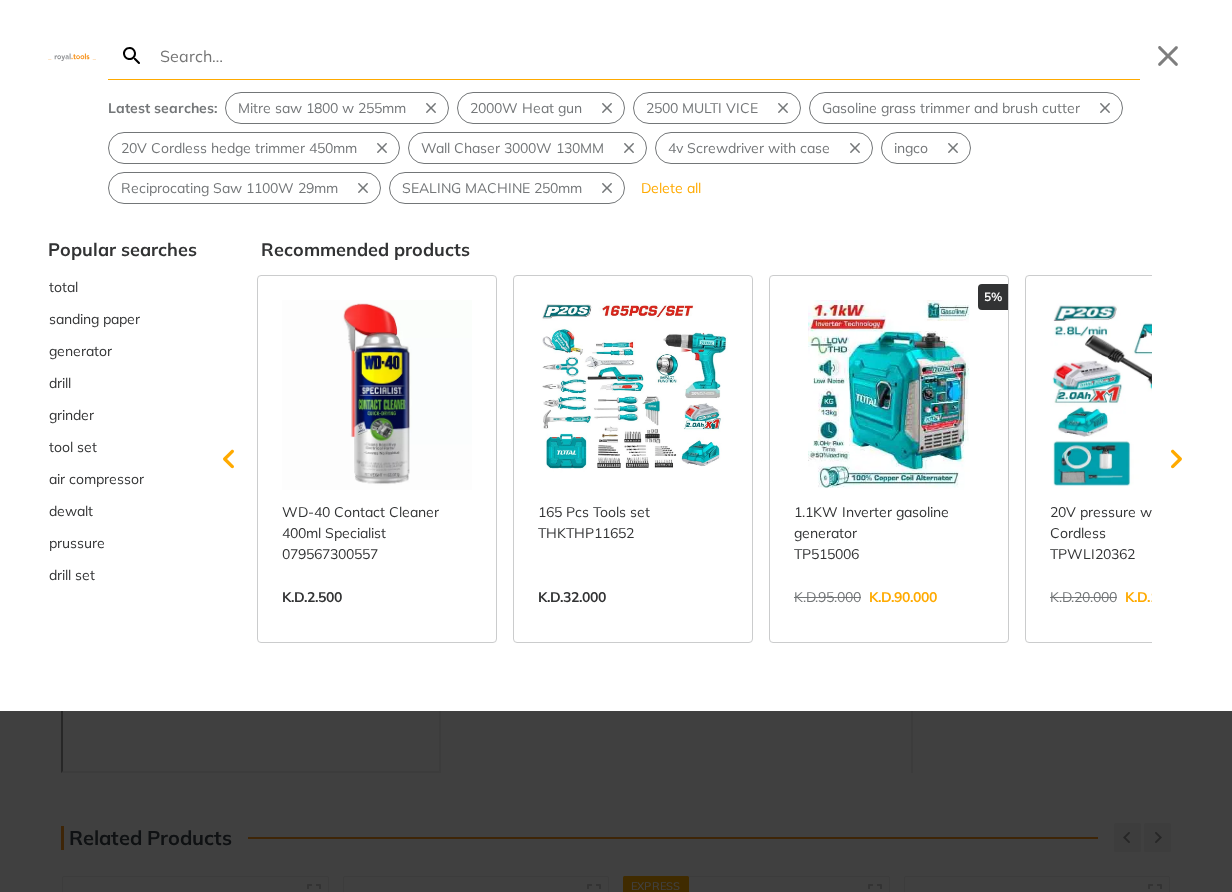 click on "Search" at bounding box center [648, 55] 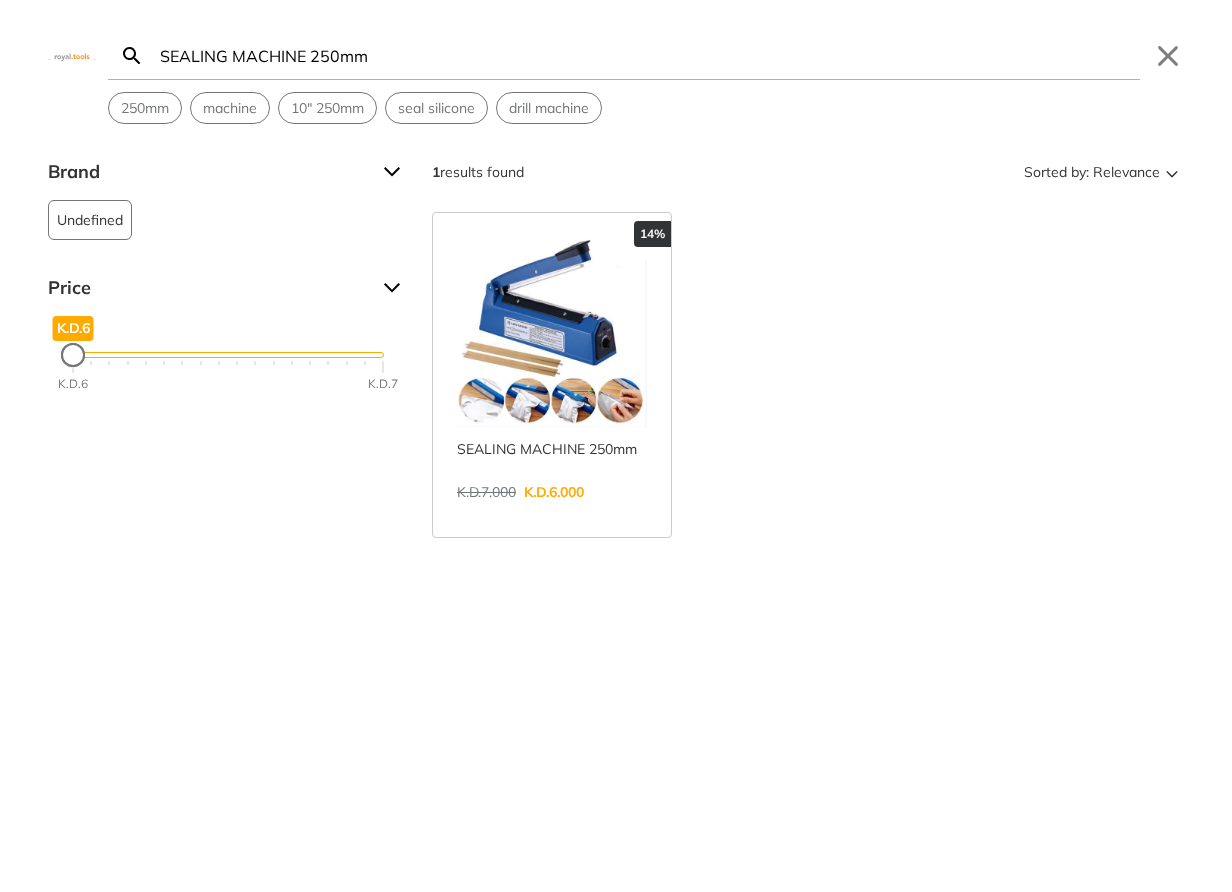 click on "View more →" at bounding box center (552, 513) 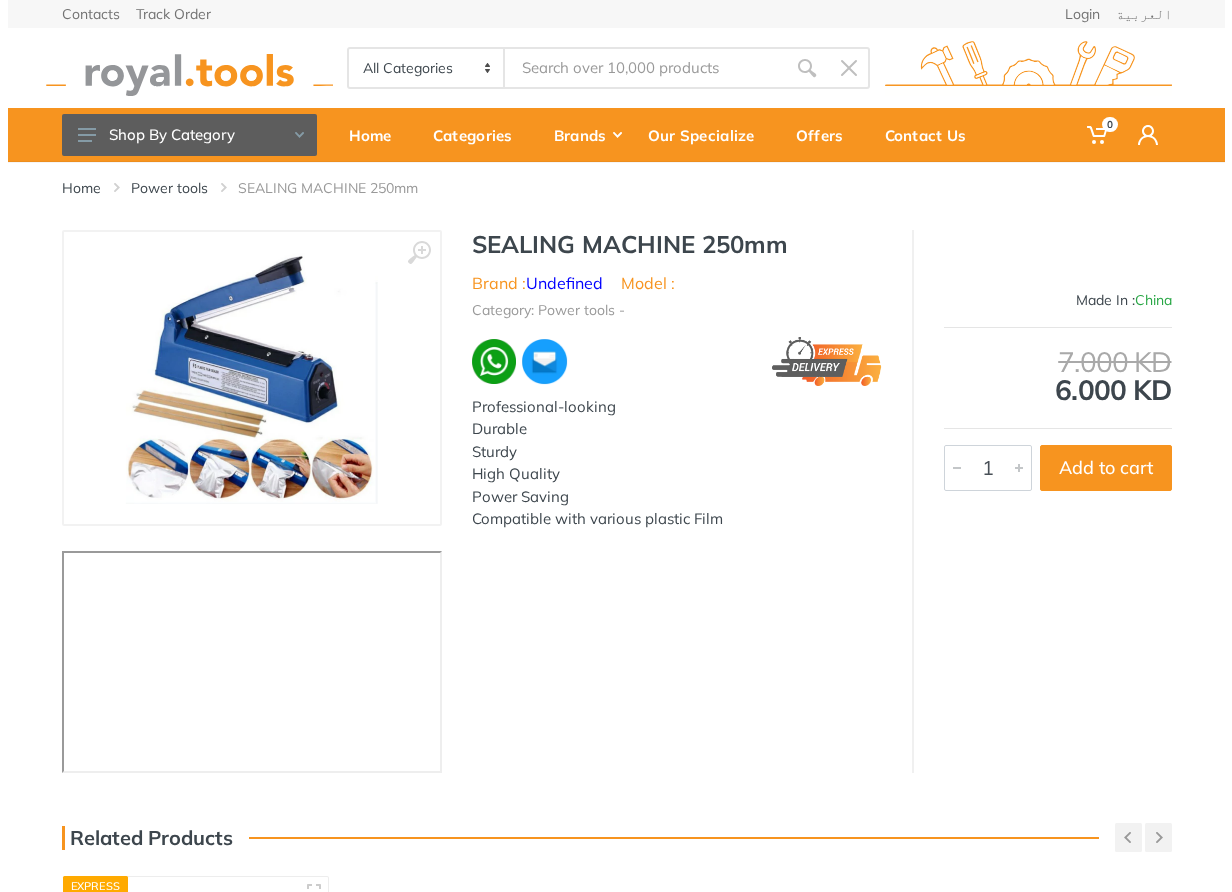 scroll, scrollTop: 0, scrollLeft: 0, axis: both 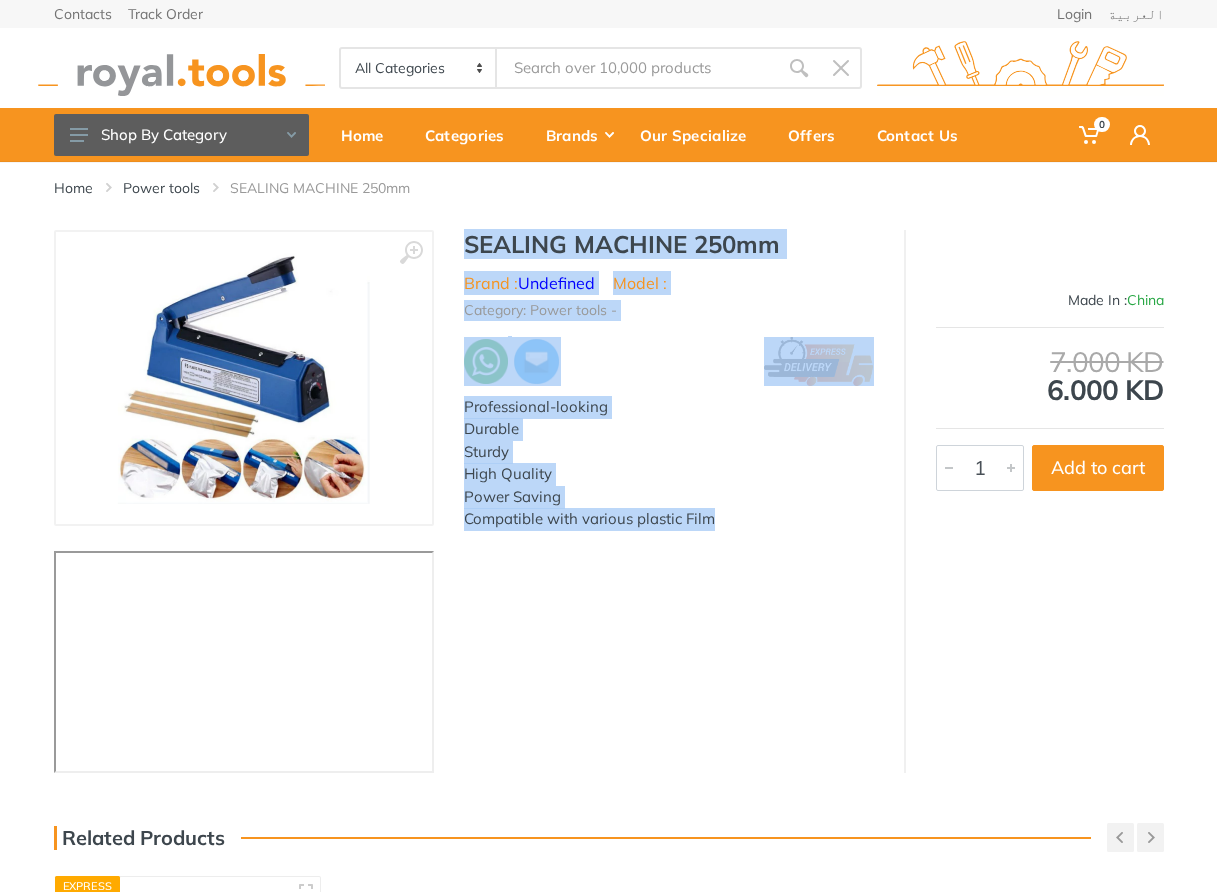 click on "SEALING MACHINE 250mm
Brand :  Undefined
Model :
Category: Power tools -
Professional-looking Durable Sturdy High Quality Power Saving Compatible with various plastic Film" at bounding box center [669, 397] 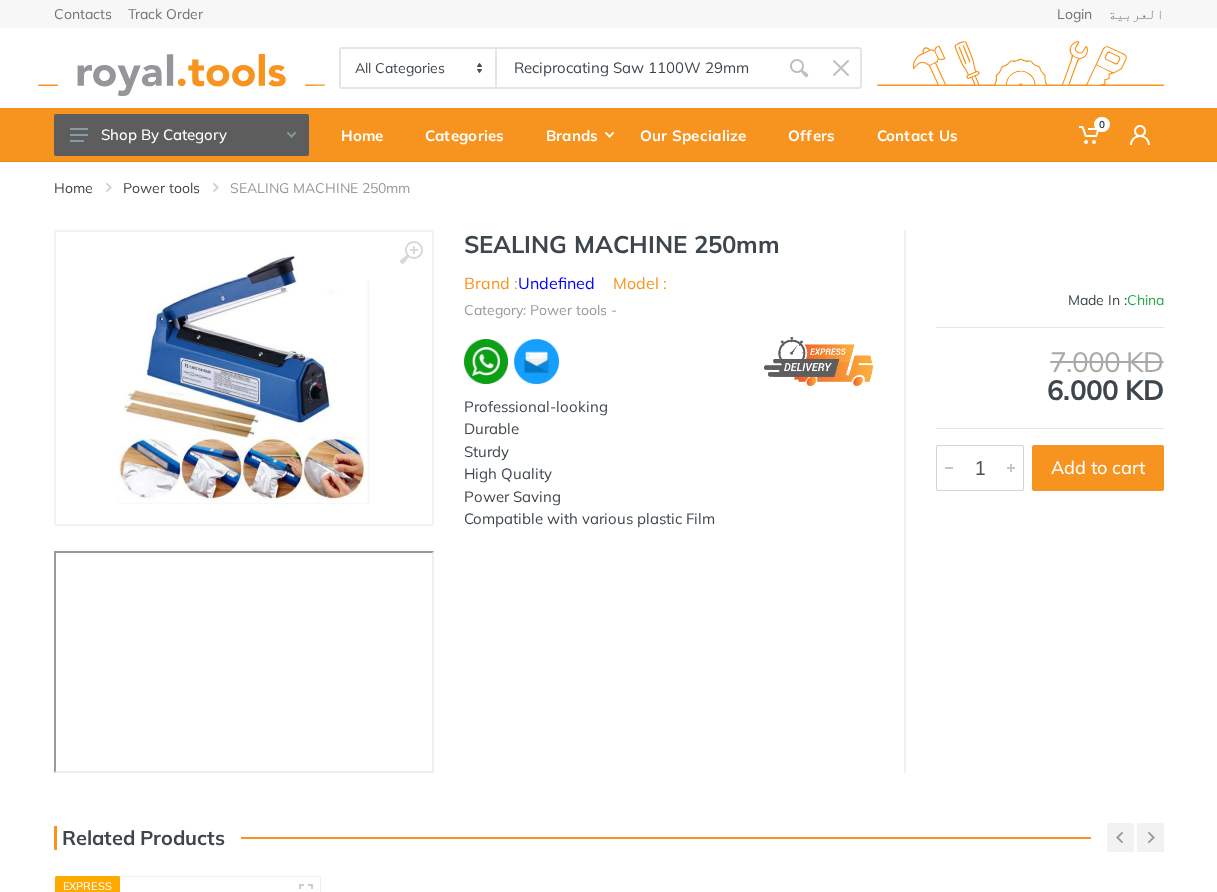 type on "Reciprocating Saw 1100W 29mm" 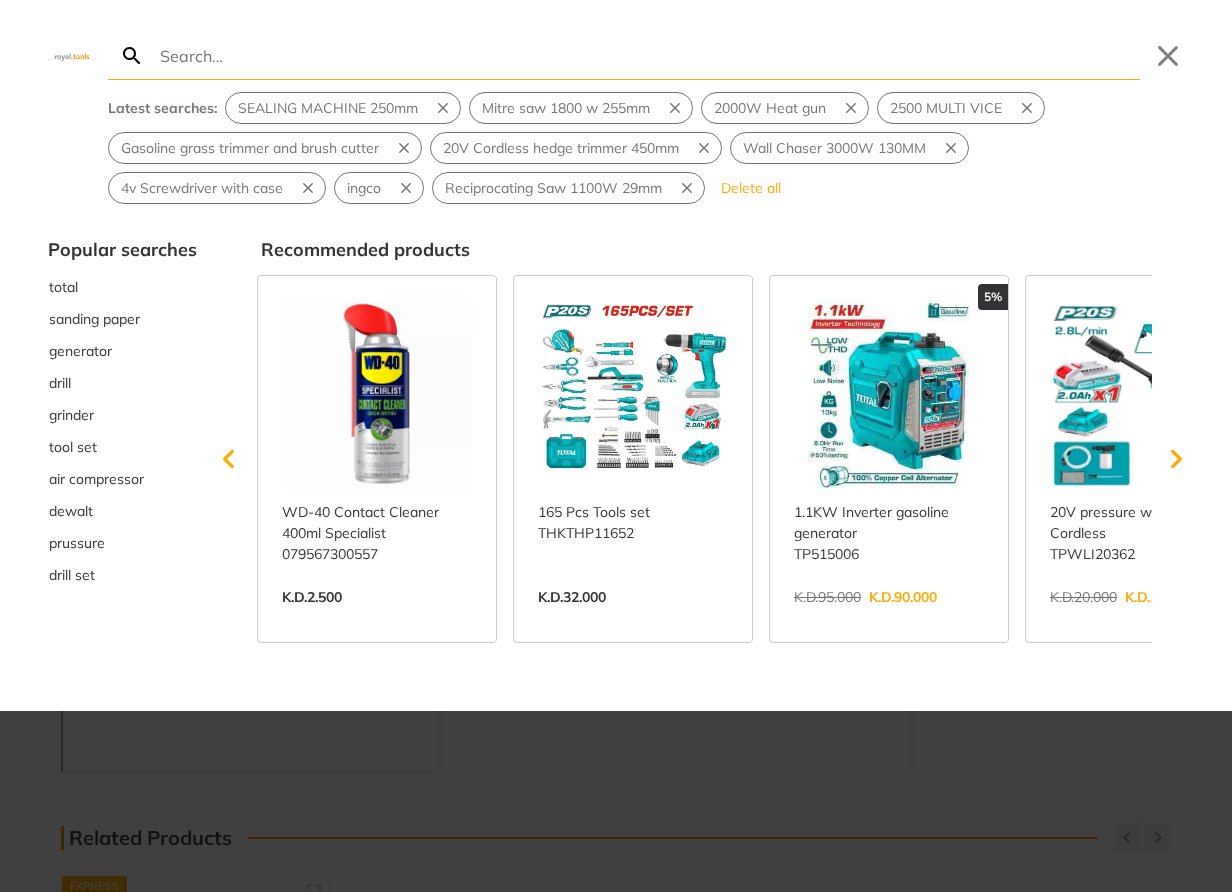 type on "Reciprocating Saw 1100W 29mm" 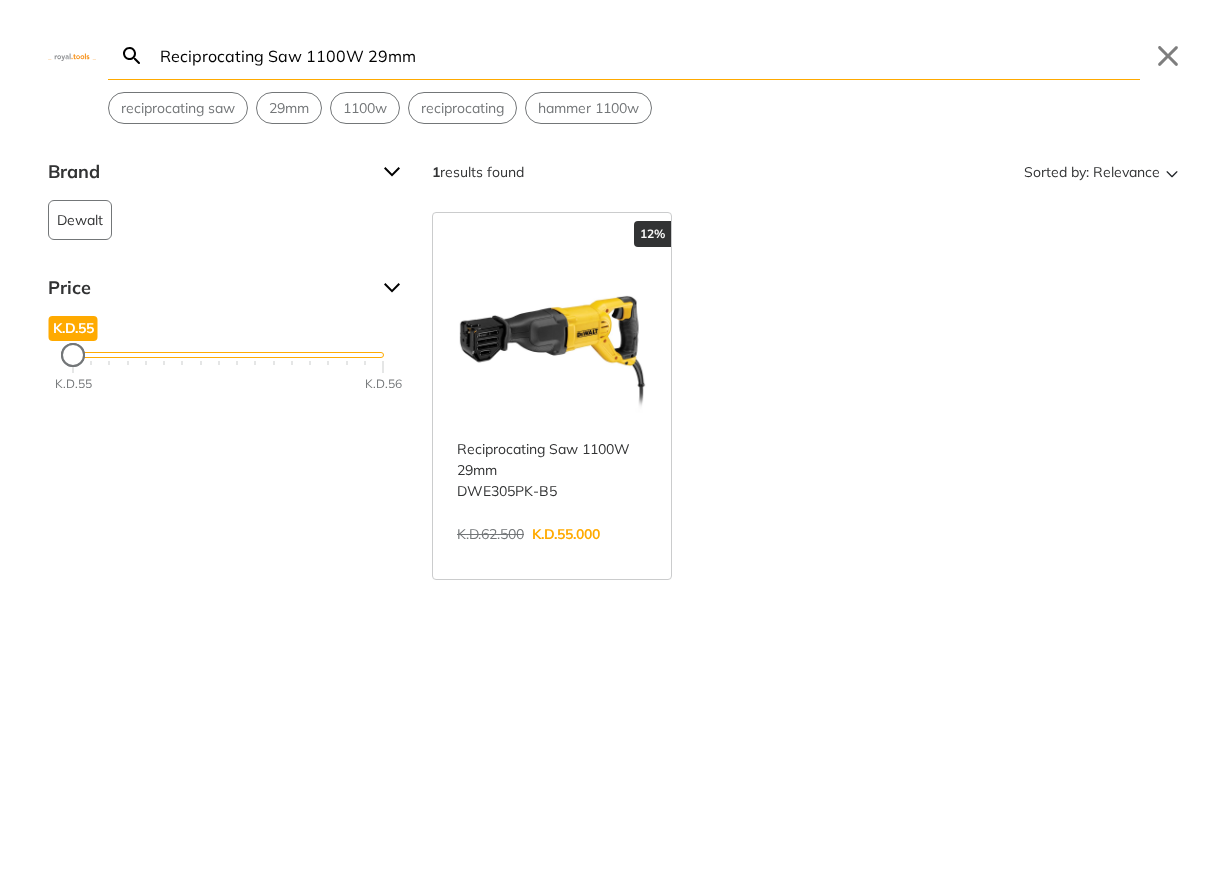 click on "View more →" at bounding box center [552, 555] 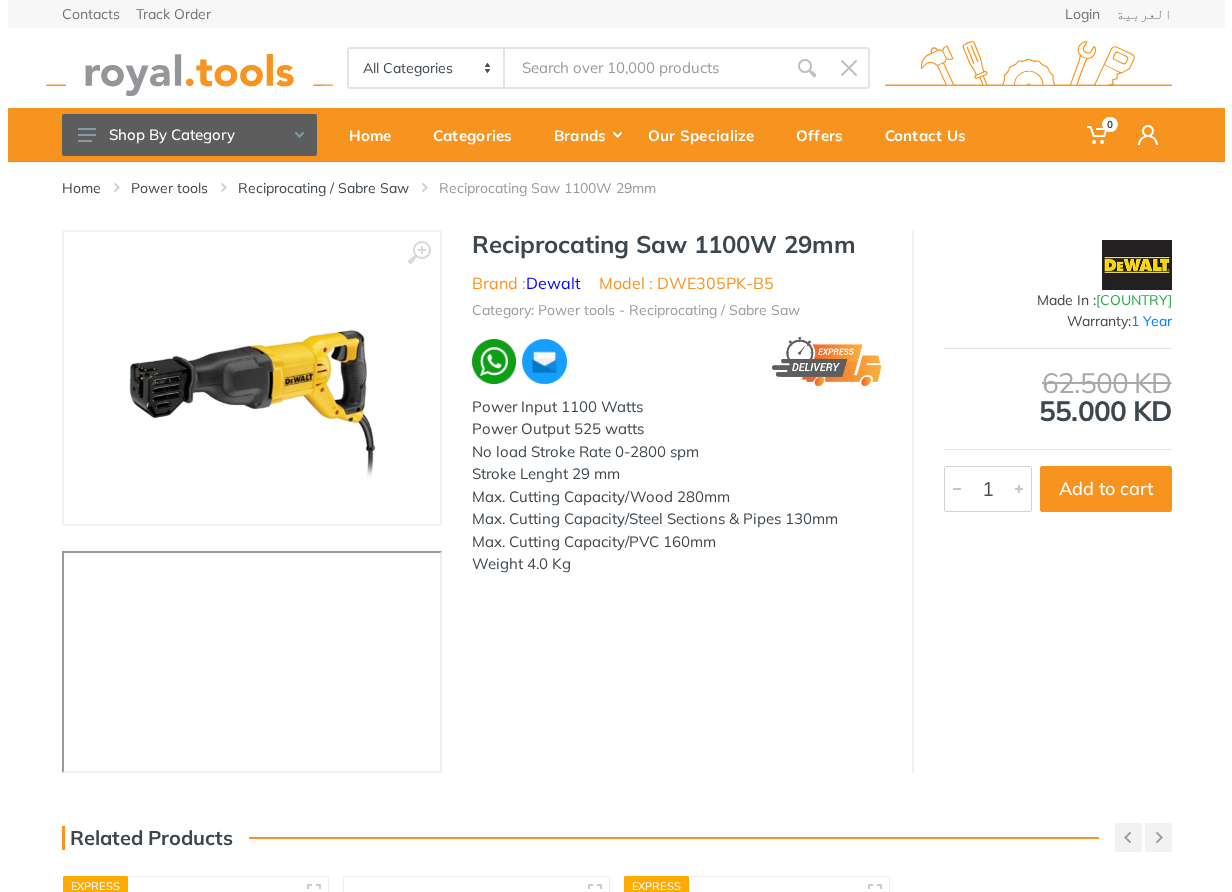 scroll, scrollTop: 0, scrollLeft: 0, axis: both 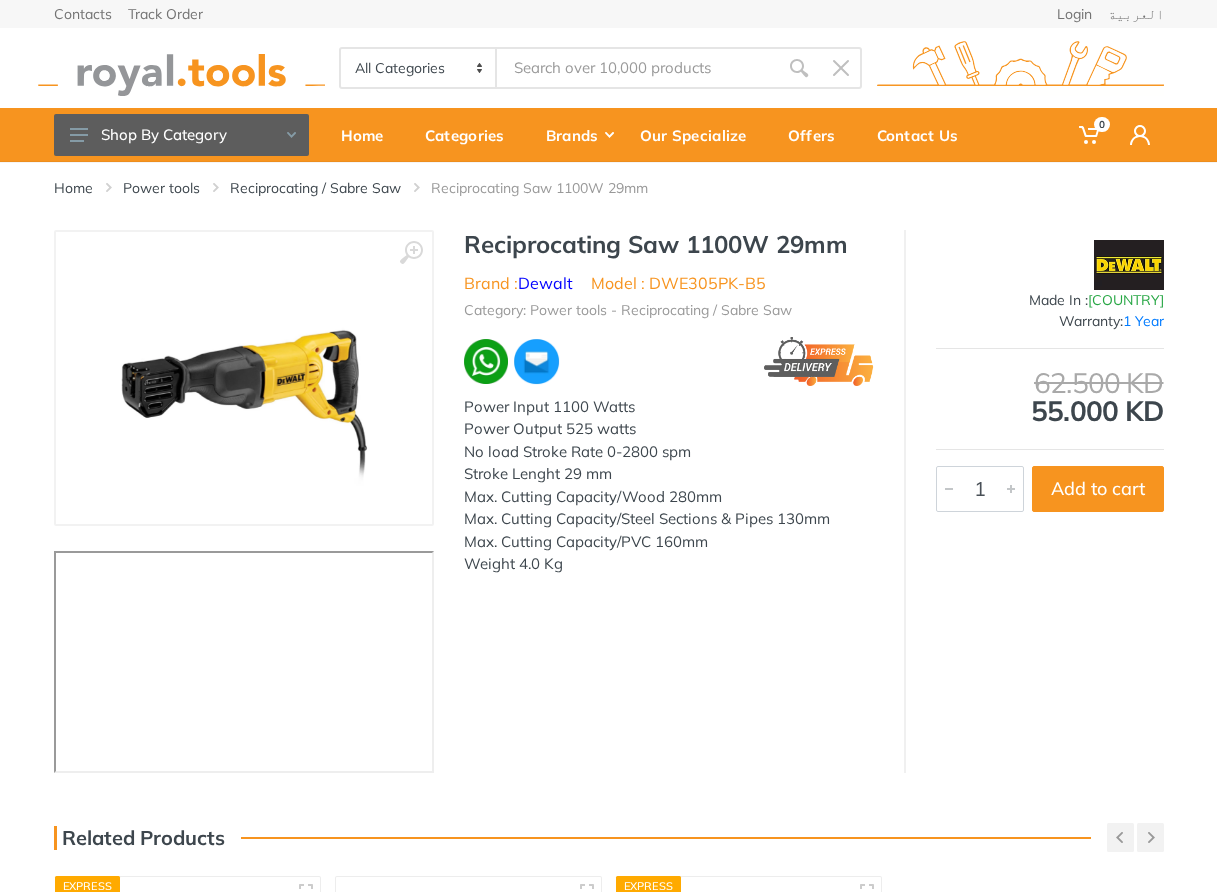 click on "Reciprocating Saw 1100W 29mm
Brand :  Dewalt
Model : DWE305PK-B5
Category: Power tools - Reciprocating / Sabre Saw
Power Input 1100 Watts Power Output 525 watts No load Stroke Rate 0-2800 spm Stroke Lenght 29 mm Max. Cutting Capacity/Wood 280mm Max. Cutting Capacity/Steel Sections & Pipes 130mm Max. Cutting Capacity/PVC 160mm Weight 4.0 Kg" at bounding box center [669, 409] 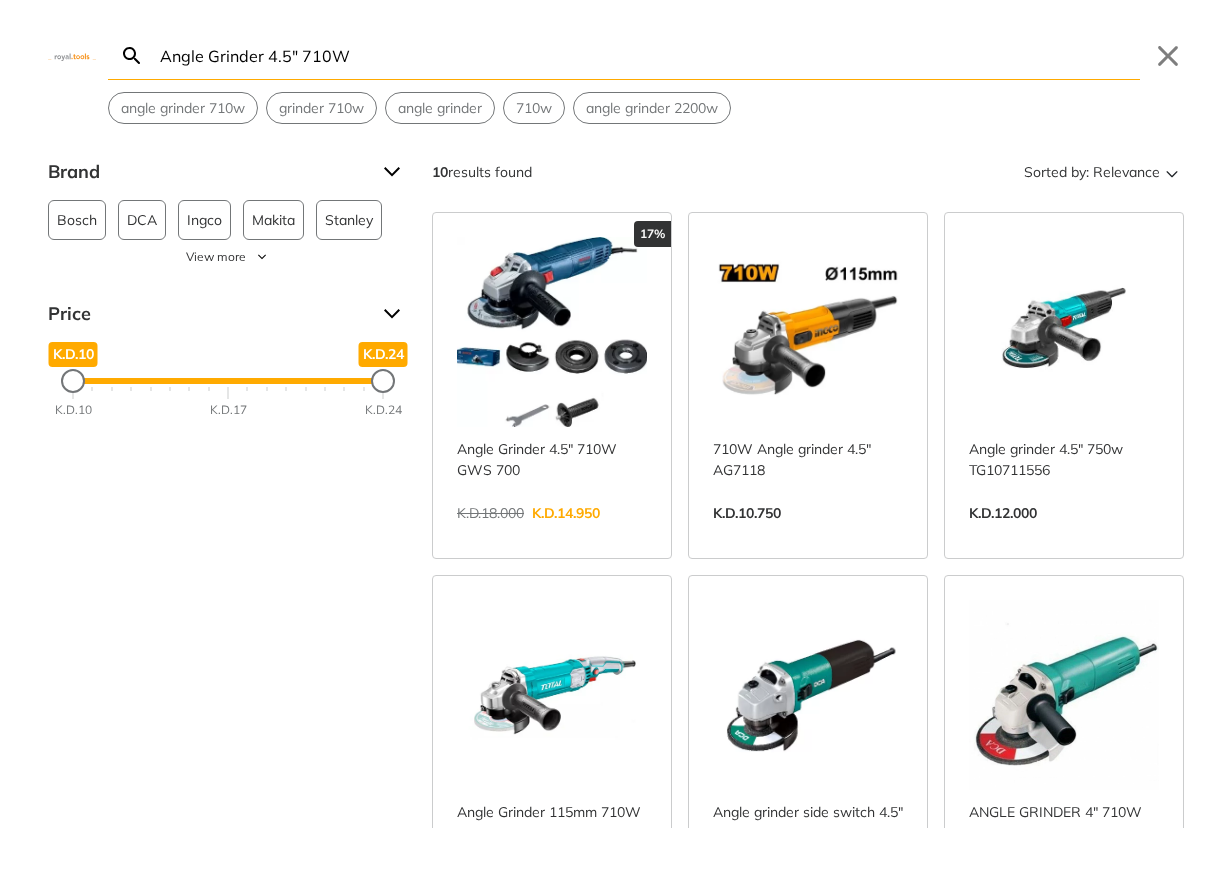 scroll, scrollTop: 0, scrollLeft: 0, axis: both 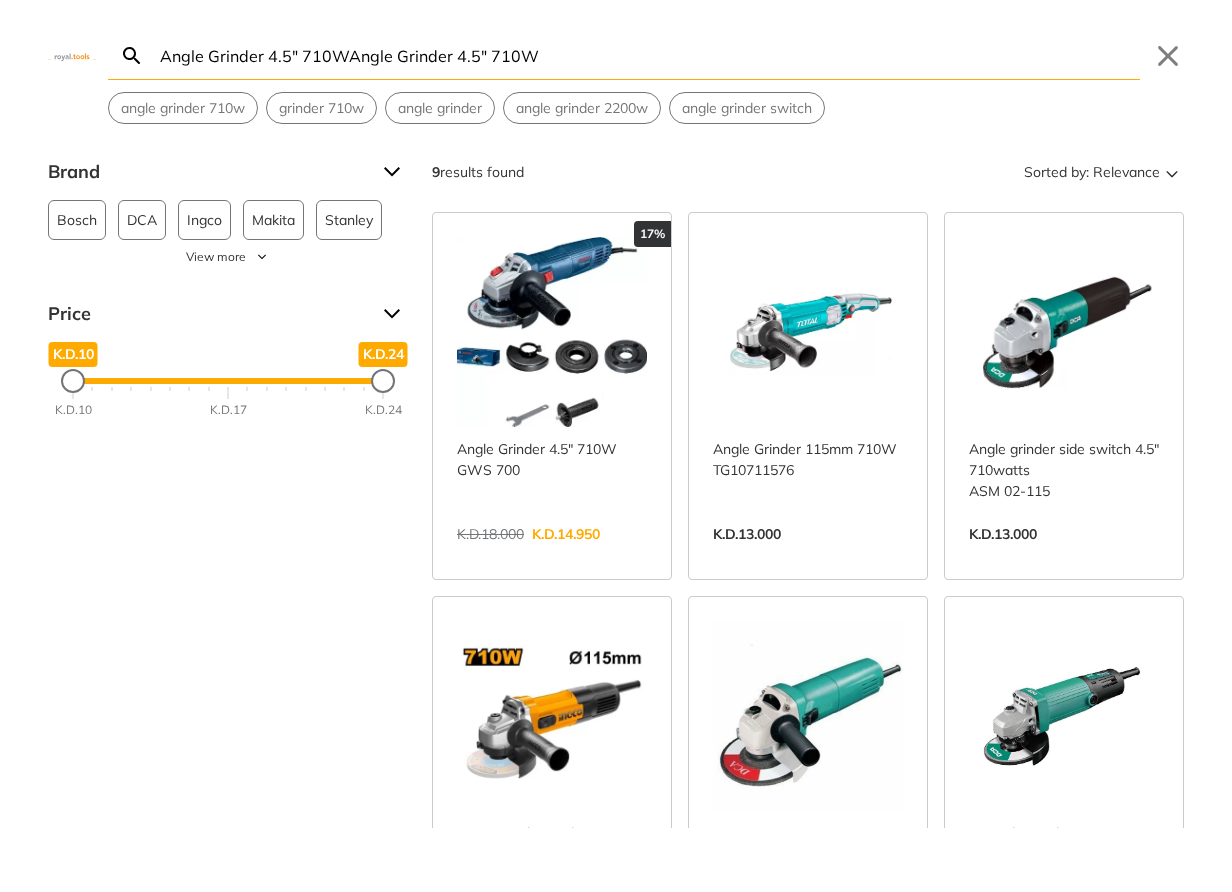 type on "Angle Grinder 4.5" 710WAngle Grinder 4.5" 710W" 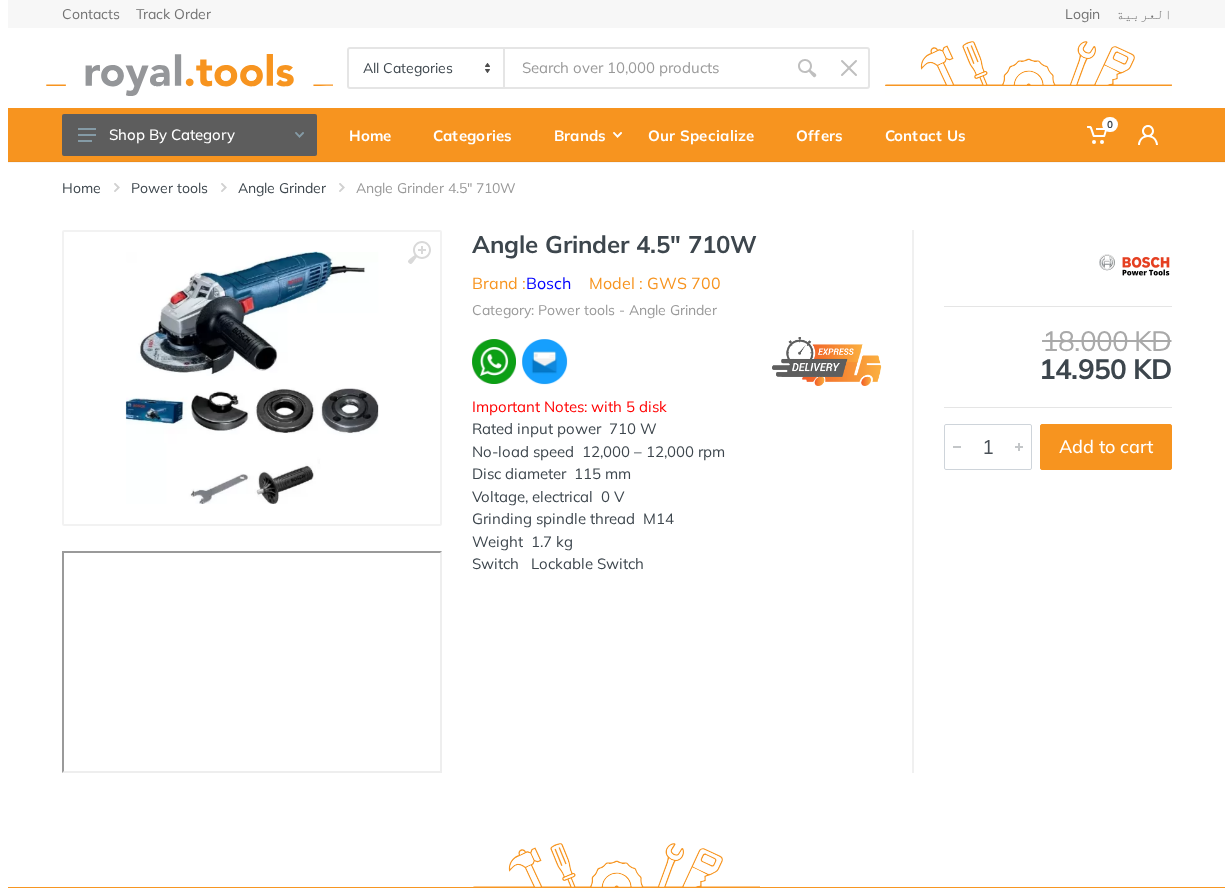 scroll, scrollTop: 0, scrollLeft: 0, axis: both 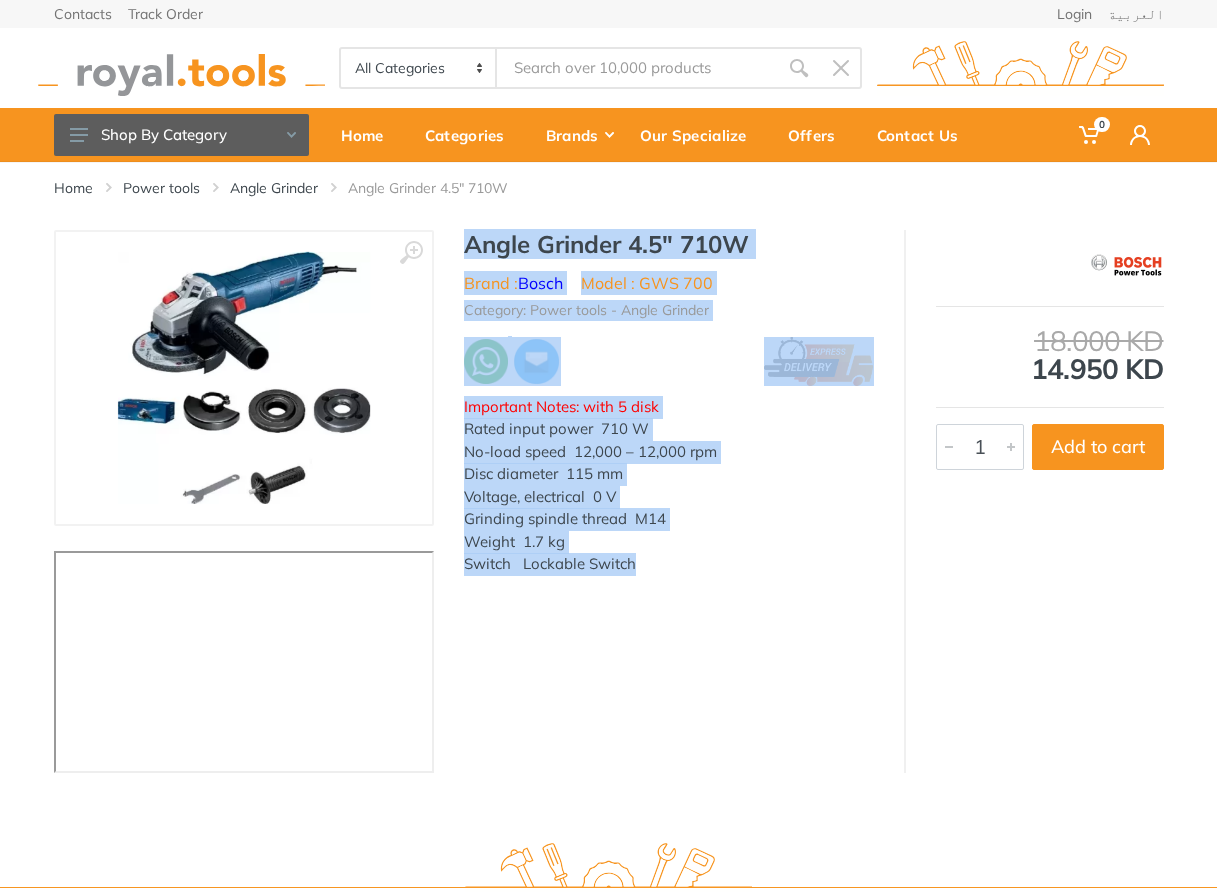 drag, startPoint x: 644, startPoint y: 571, endPoint x: 457, endPoint y: 247, distance: 374.09222 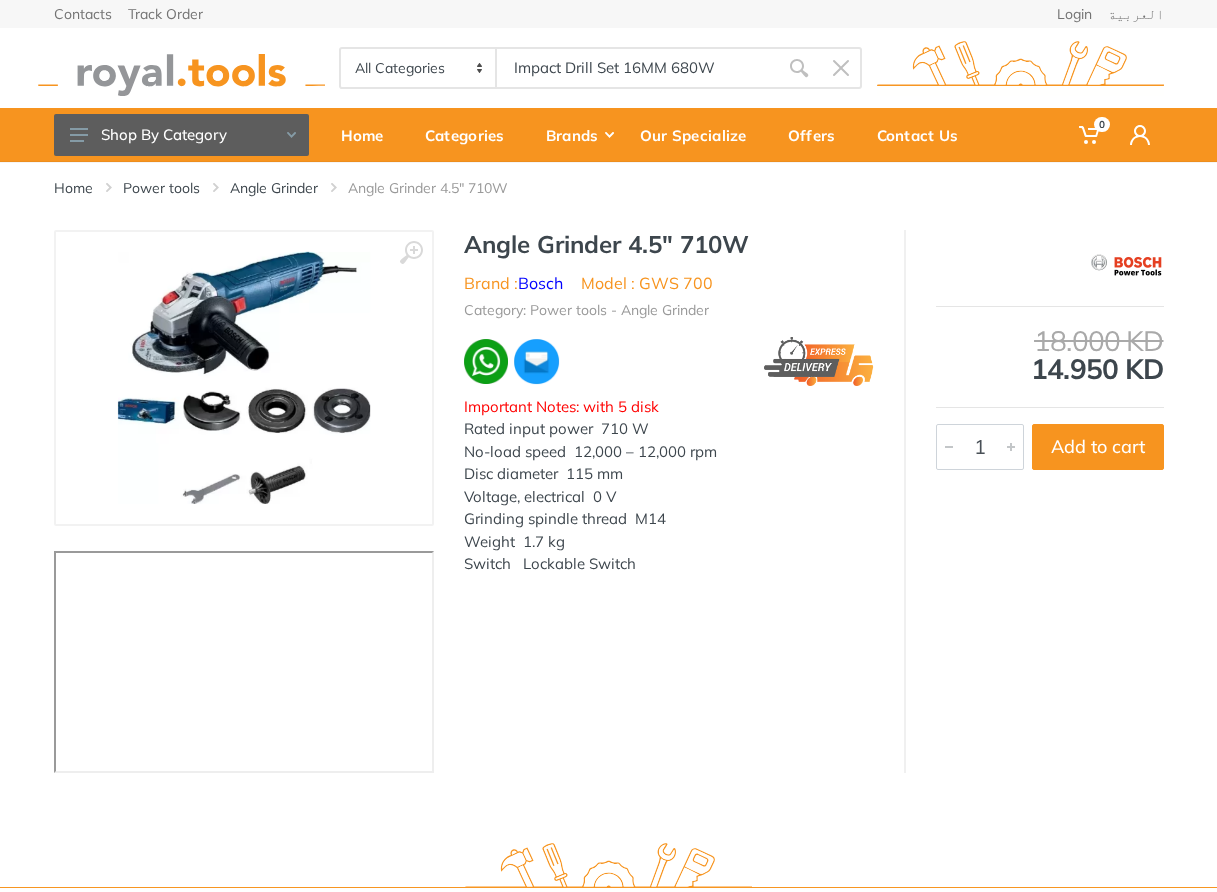 type on "Impact Drill Set 16MM 680W" 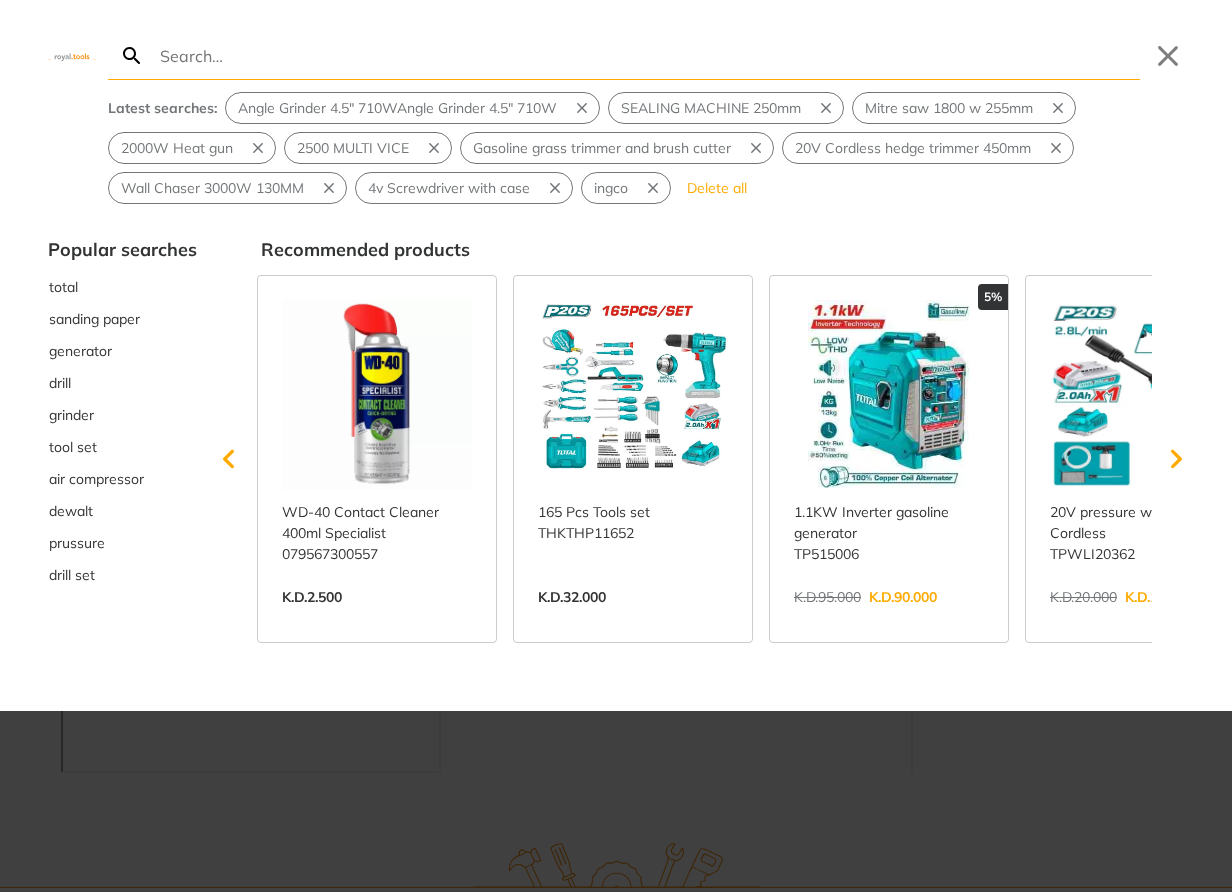 type on "Impact Drill Set 16MM 680W" 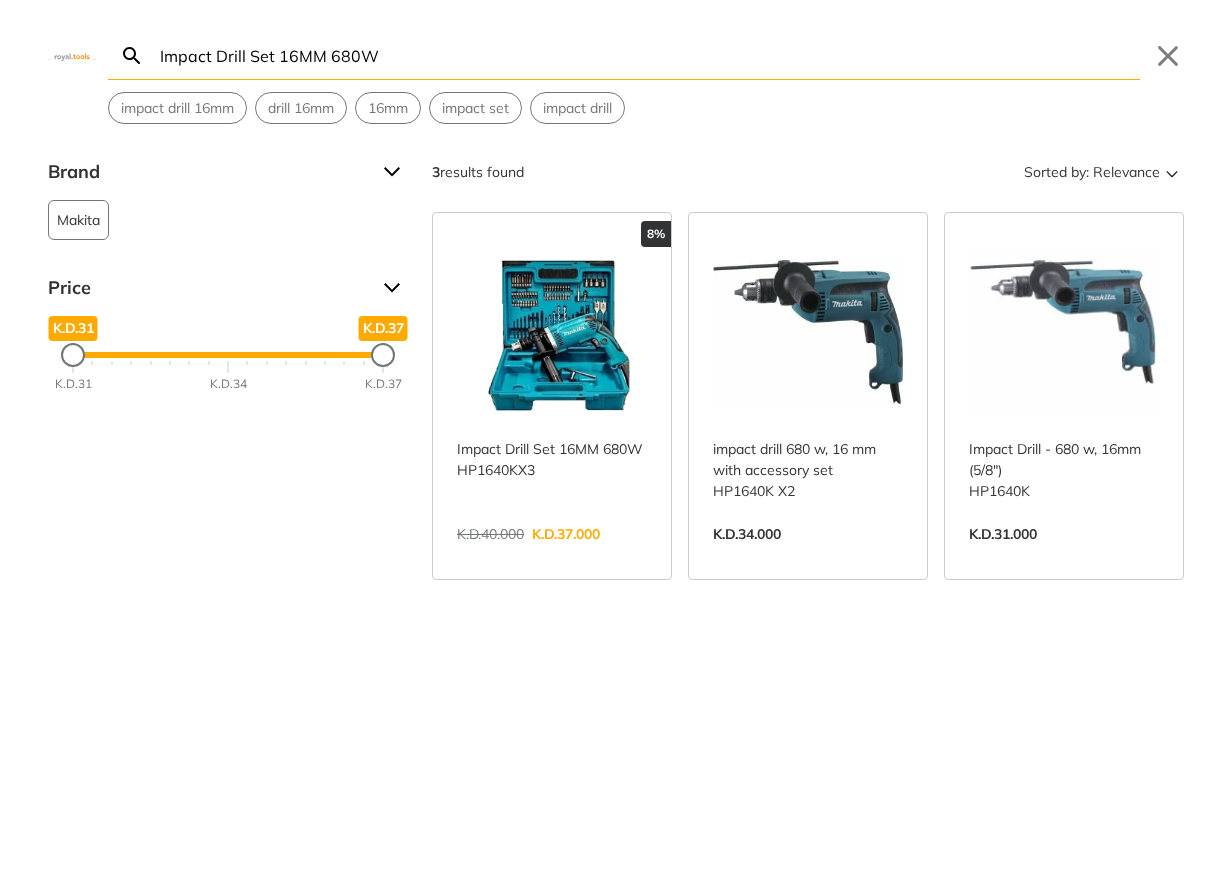 click on "View more →" at bounding box center [552, 555] 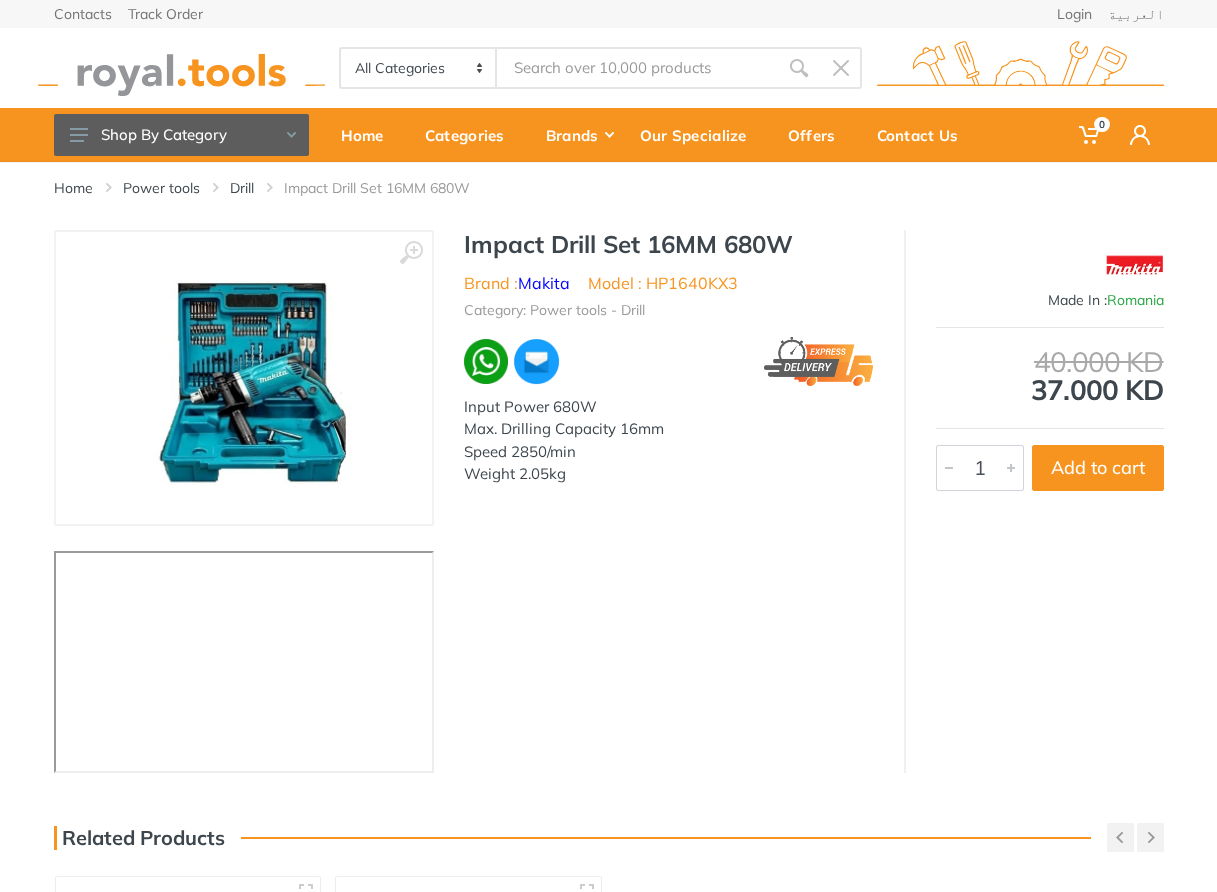 scroll, scrollTop: 0, scrollLeft: 0, axis: both 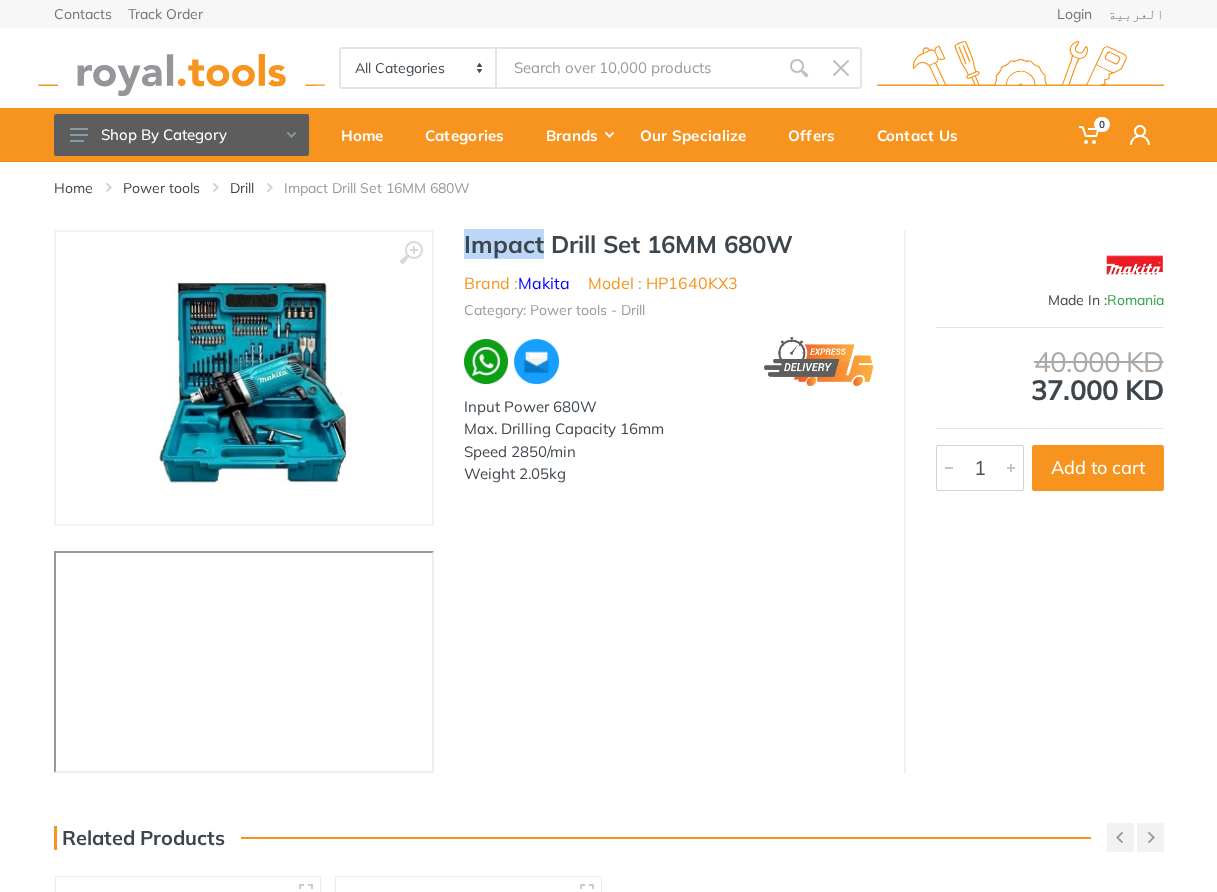 click on "Impact Drill Set  16MM  680W
Brand :  Makita
Model : HP1640KX3
Category: Power tools - Drill
Input Power	680W Max. Drilling Capacity	16mm Speed	2850/min Weight	2.05kg" at bounding box center [669, 364] 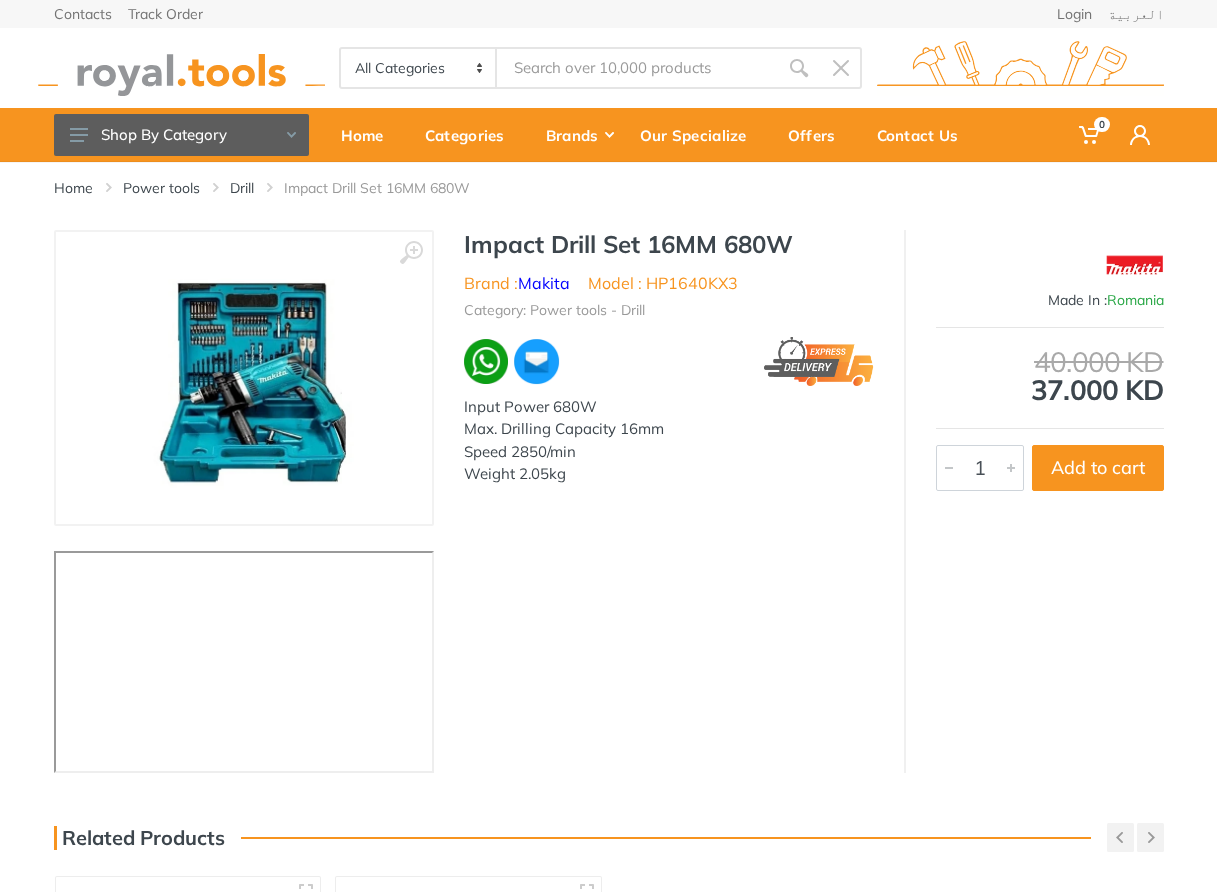 click on "Impact Drill Set  16MM  680W
Brand :  Makita
Model : HP1640KX3
Category: Power tools - Drill
Input Power	680W Max. Drilling Capacity	16mm Speed	2850/min Weight	2.05kg" at bounding box center [669, 364] 